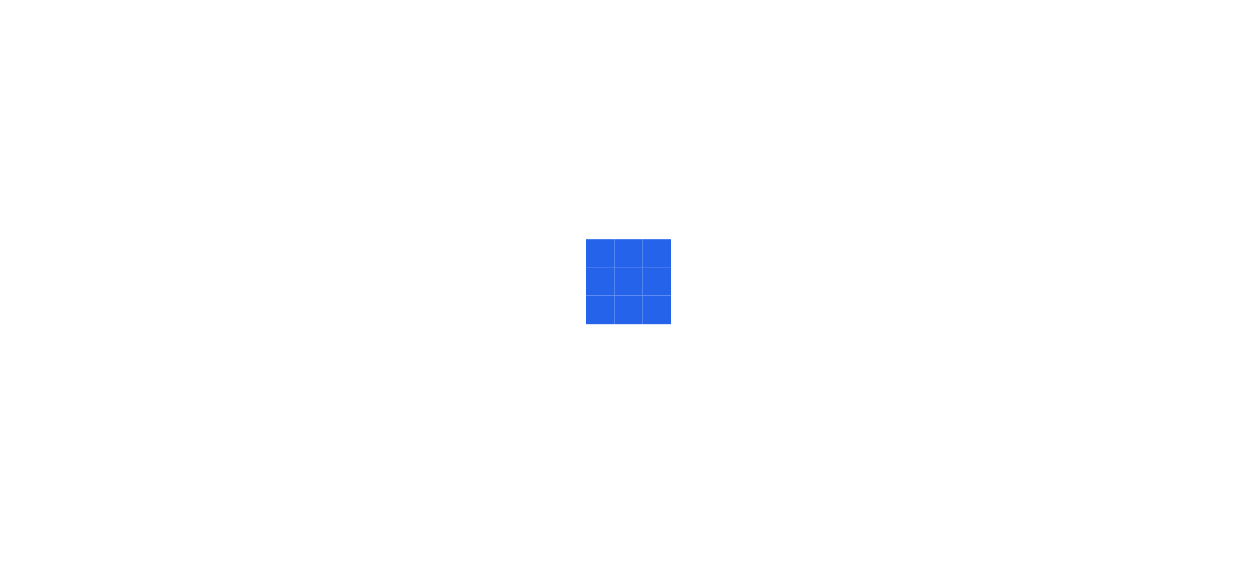 scroll, scrollTop: 0, scrollLeft: 0, axis: both 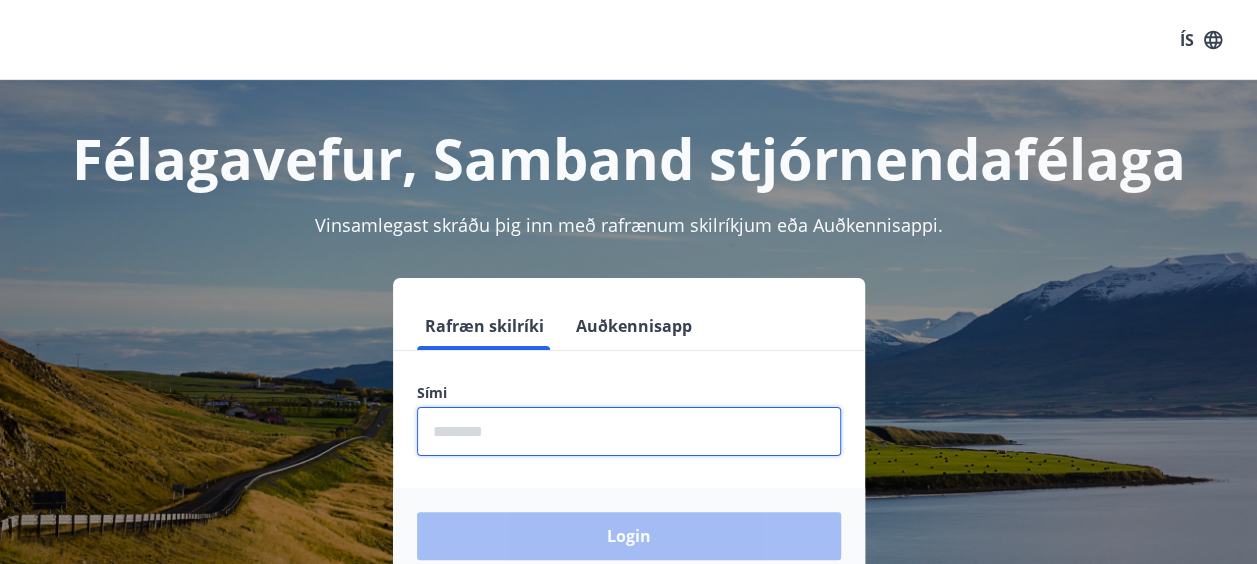 click at bounding box center (629, 431) 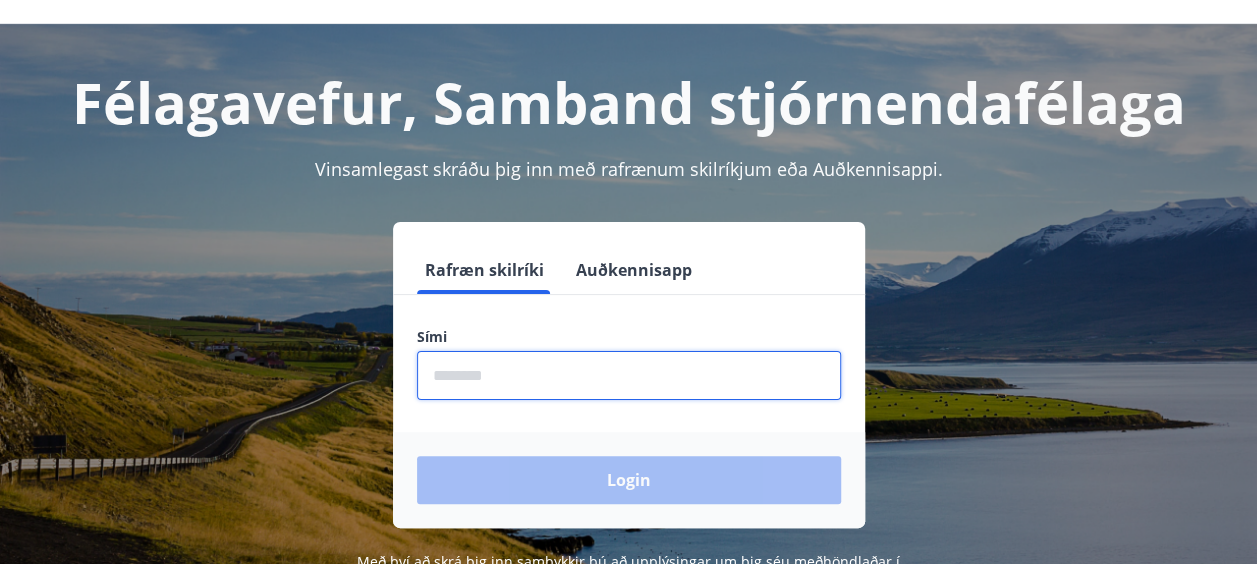 scroll, scrollTop: 100, scrollLeft: 0, axis: vertical 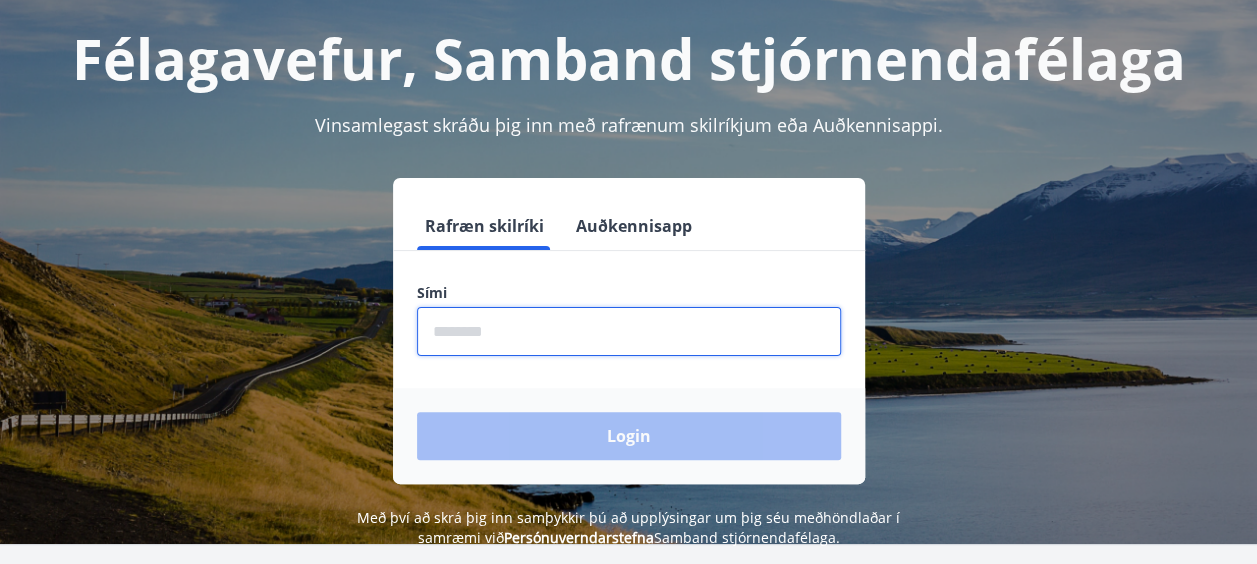 click at bounding box center [629, 331] 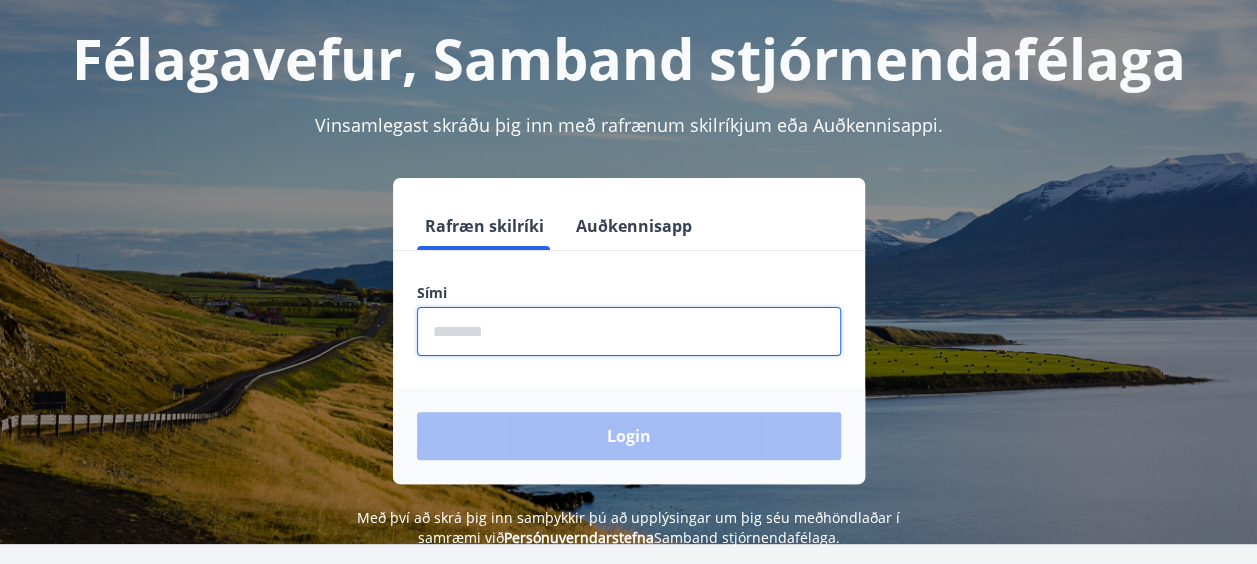 type on "********" 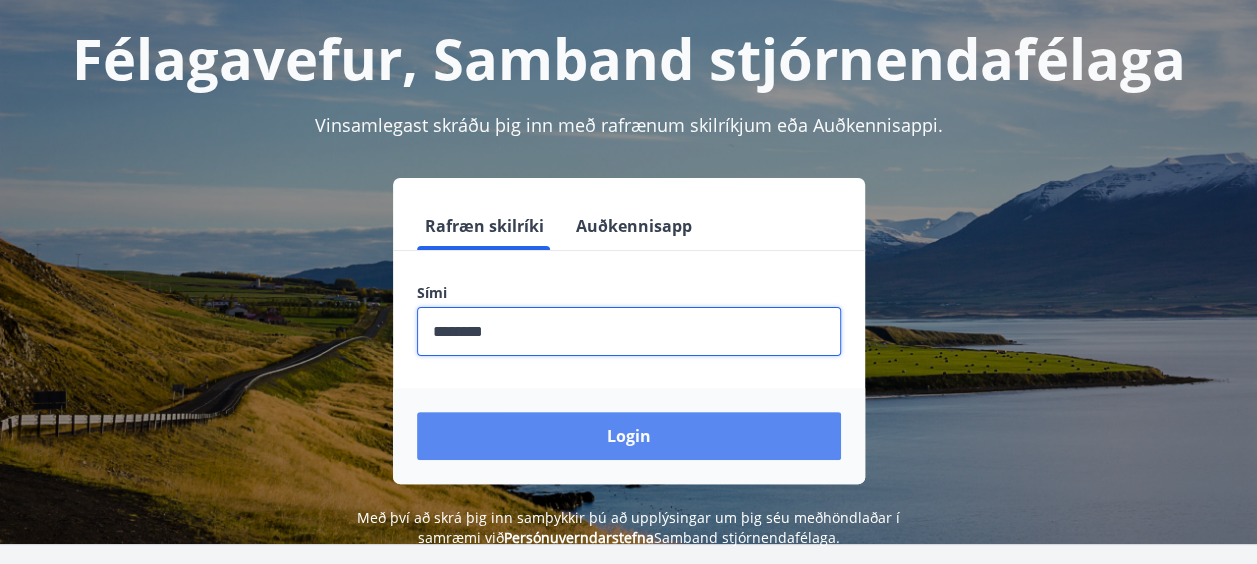 click on "Login" at bounding box center (629, 436) 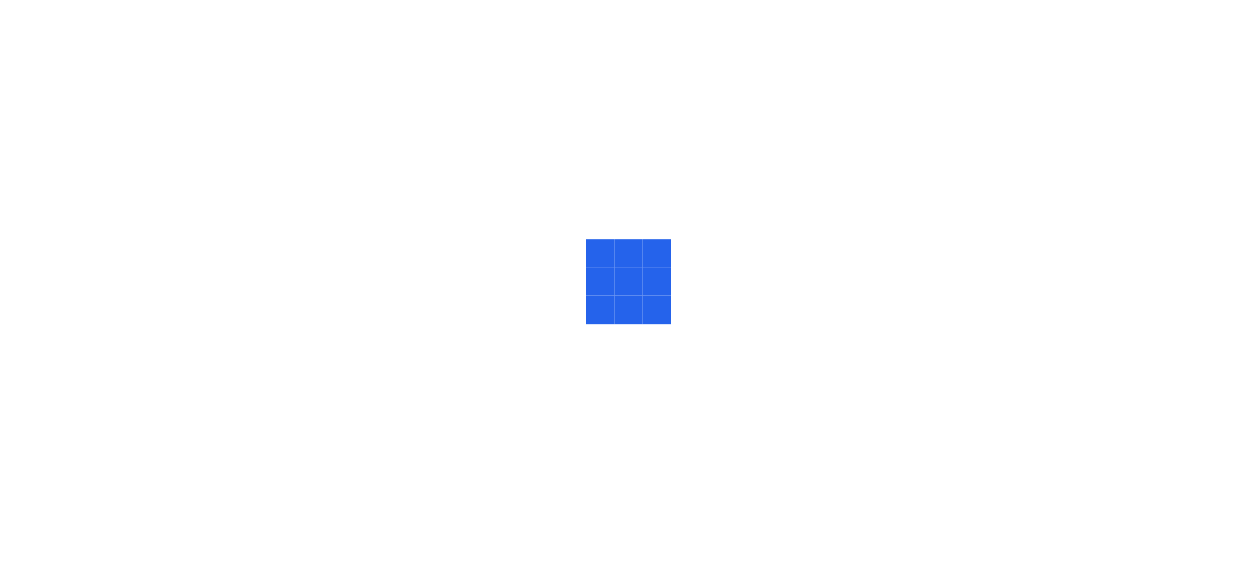 scroll, scrollTop: 0, scrollLeft: 0, axis: both 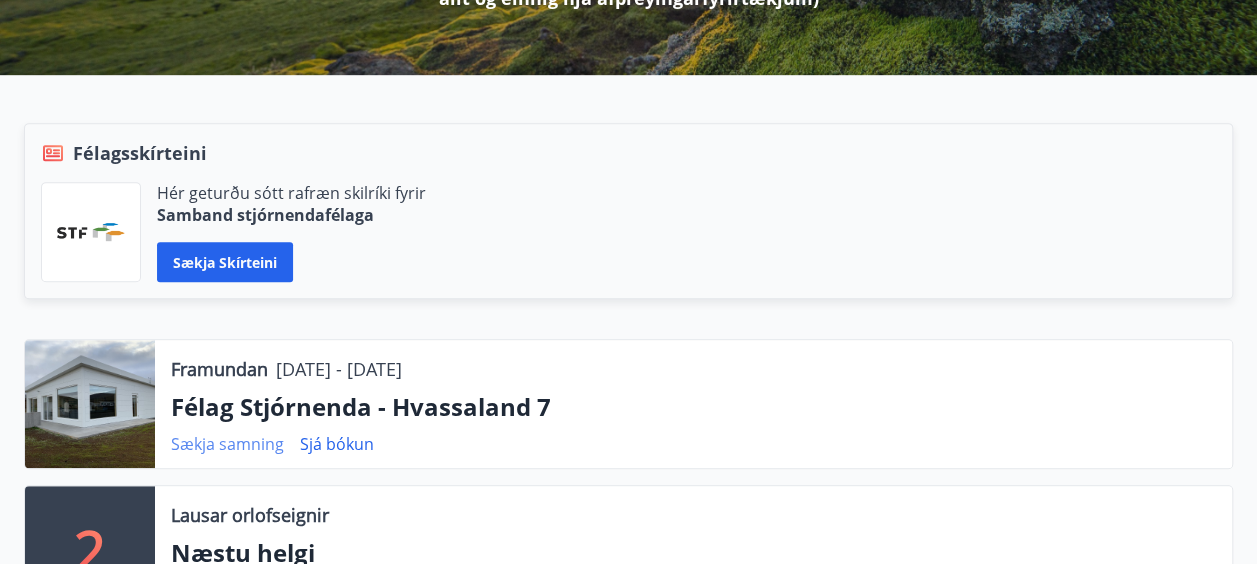 click on "Sækja samning" at bounding box center (227, 444) 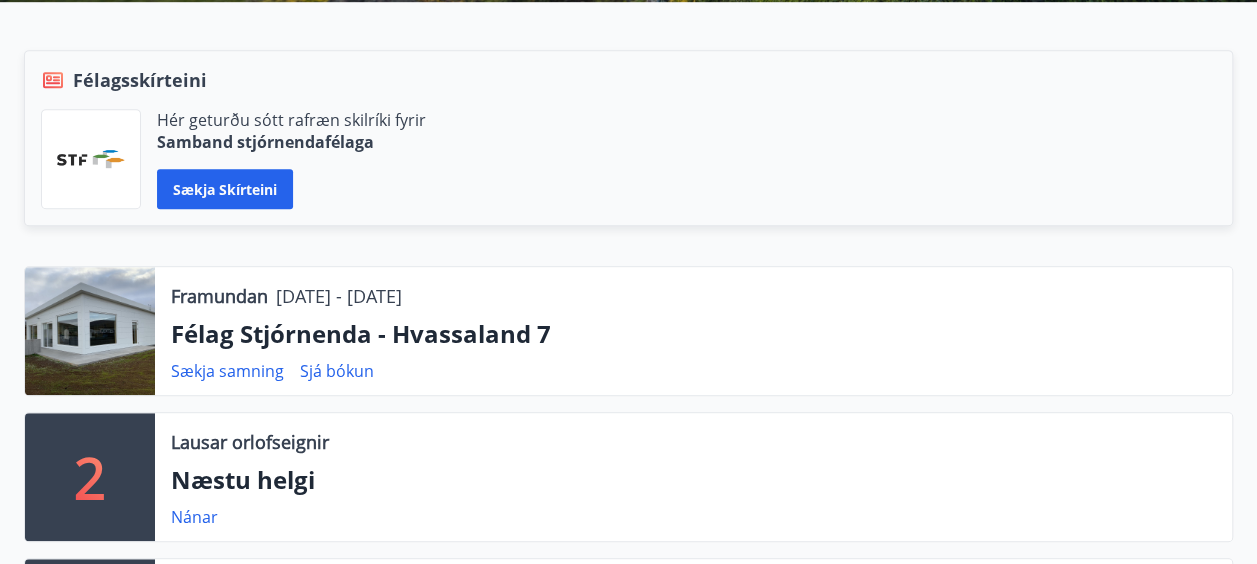scroll, scrollTop: 500, scrollLeft: 0, axis: vertical 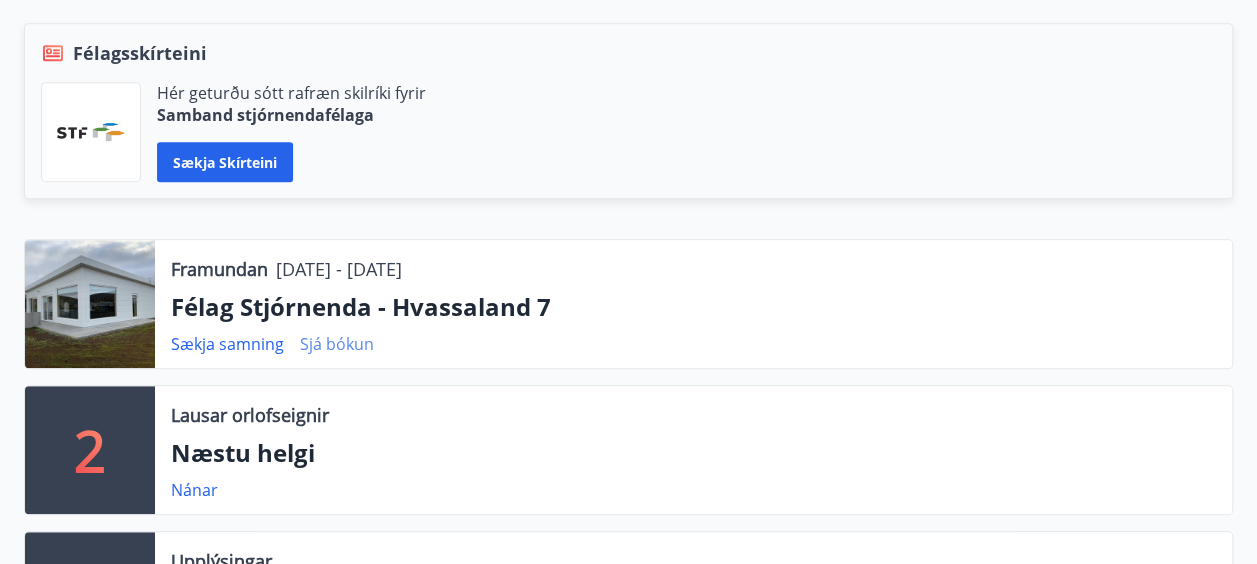 click on "Sjá bókun" at bounding box center [337, 344] 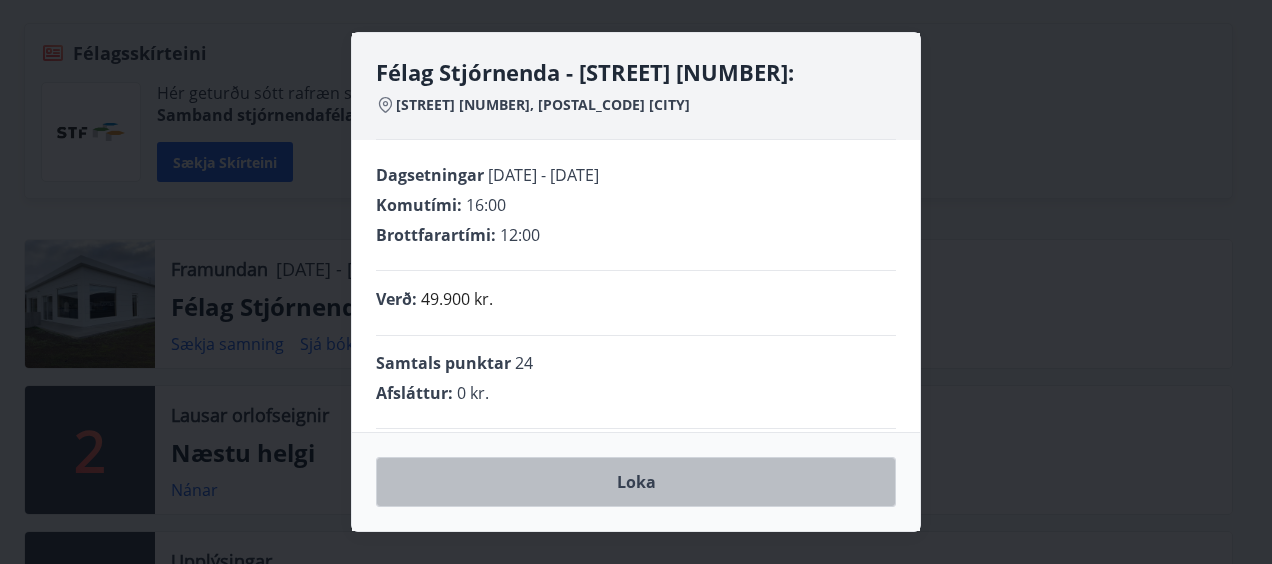 click on "Loka" at bounding box center [636, 482] 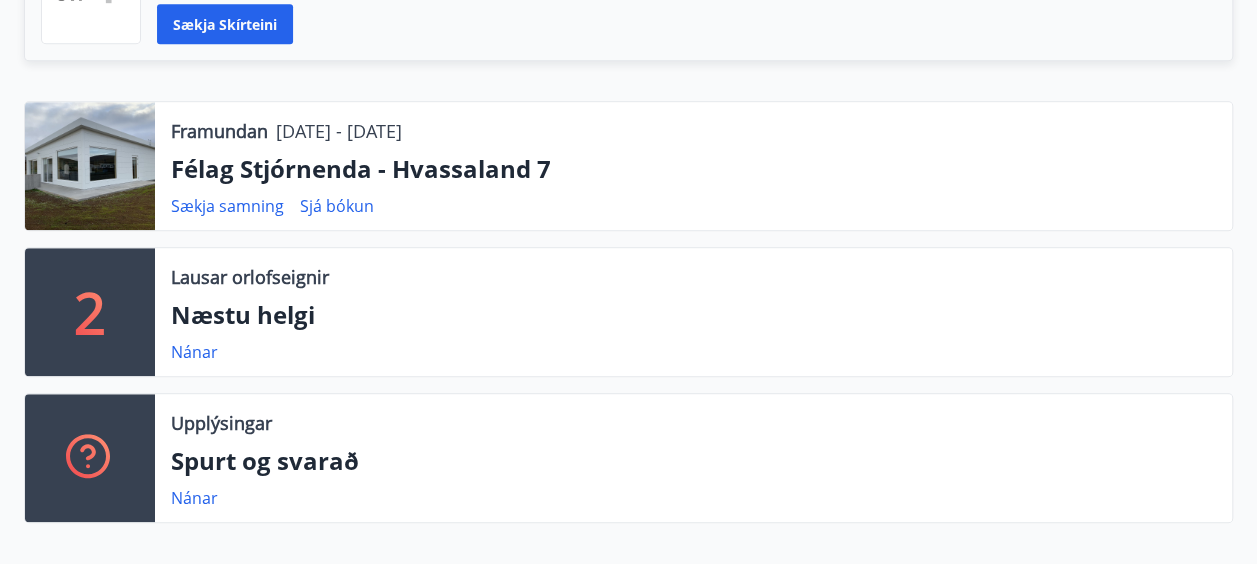 scroll, scrollTop: 700, scrollLeft: 0, axis: vertical 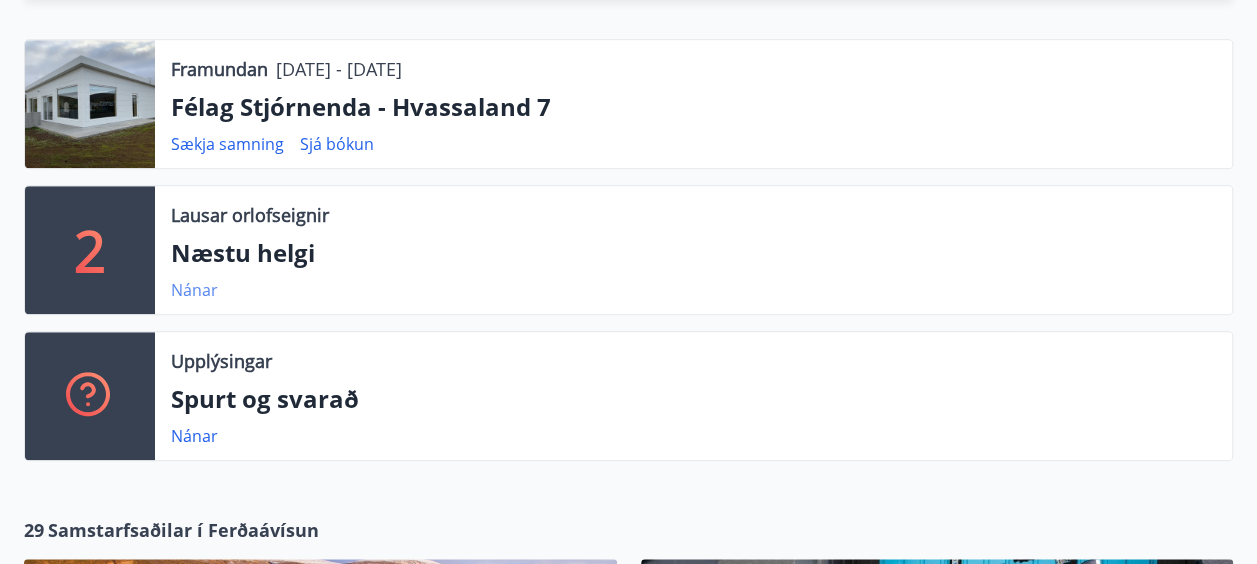 click on "Nánar" at bounding box center (194, 290) 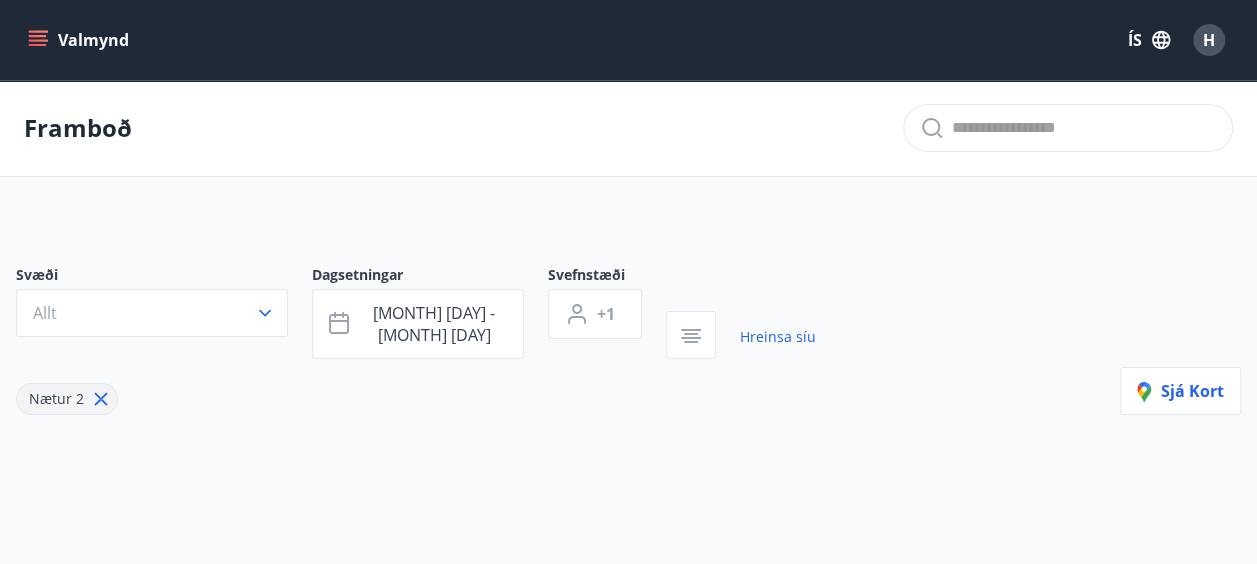 type on "*" 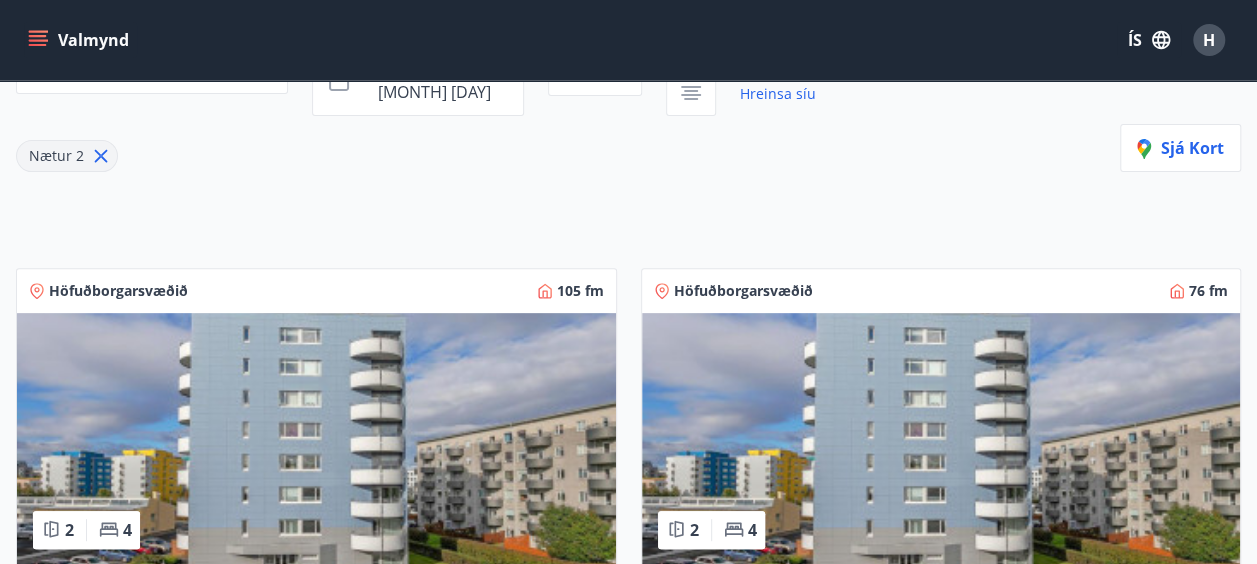 scroll, scrollTop: 100, scrollLeft: 0, axis: vertical 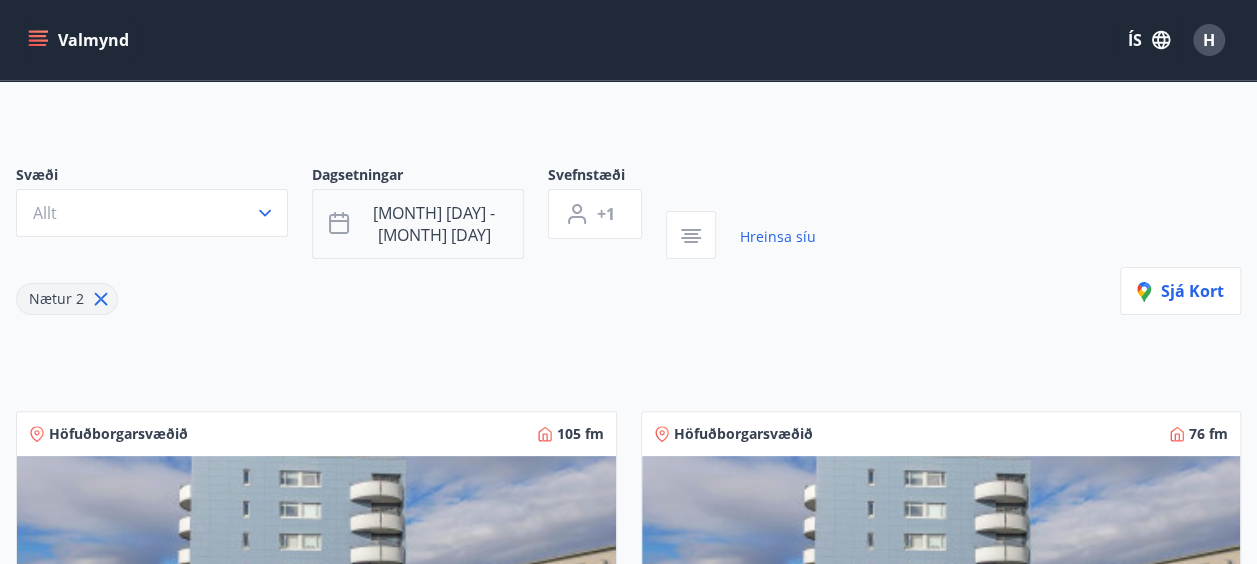 click on "[MONTH] [DAY] - [MONTH] [DAY]" at bounding box center (418, 224) 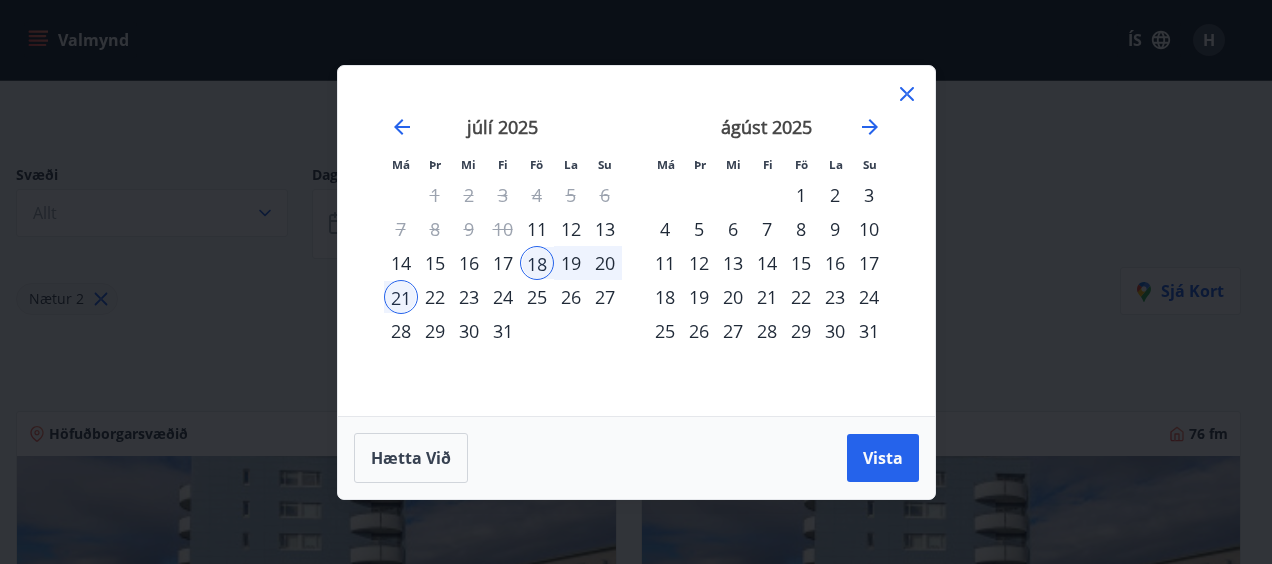 click on "1" at bounding box center (801, 195) 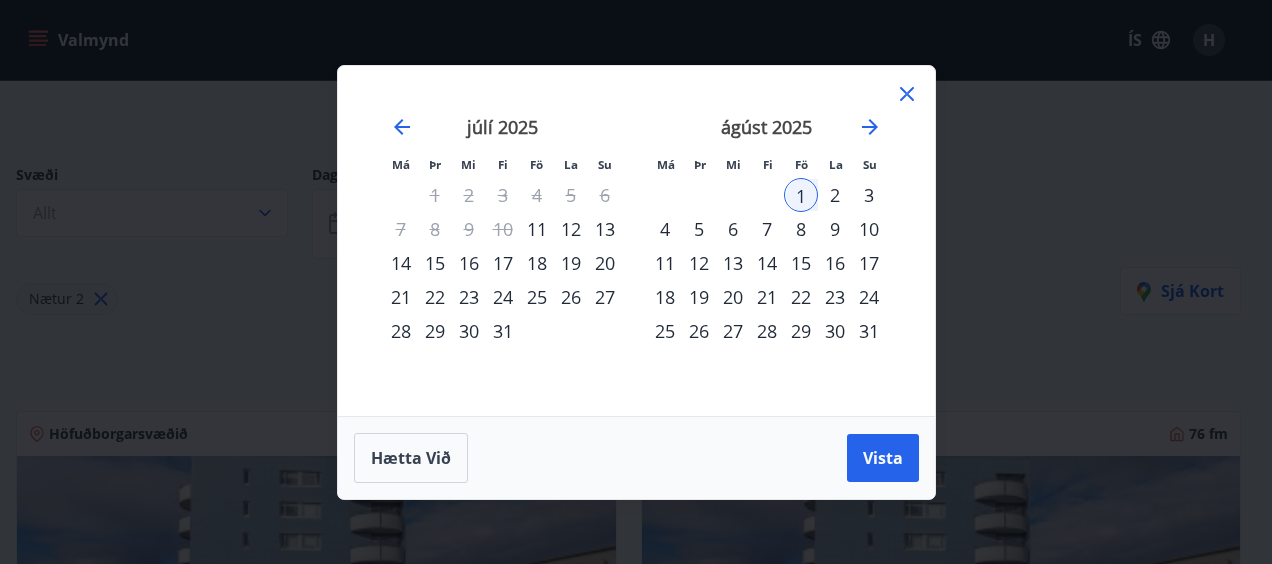 click on "4" at bounding box center [665, 229] 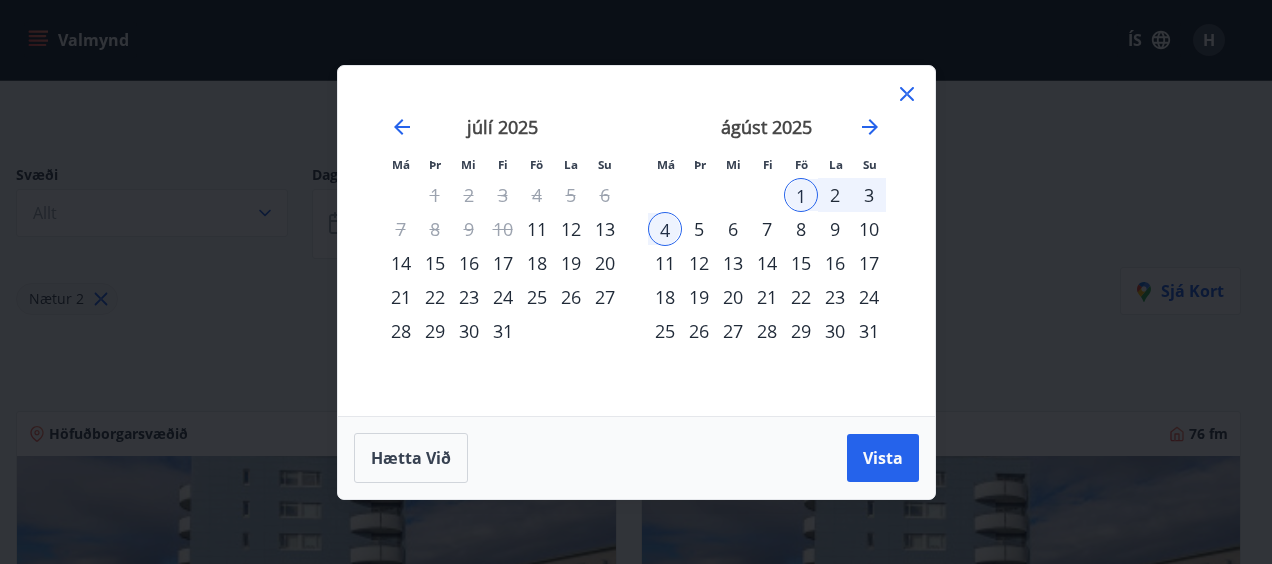 click at bounding box center [907, 97] 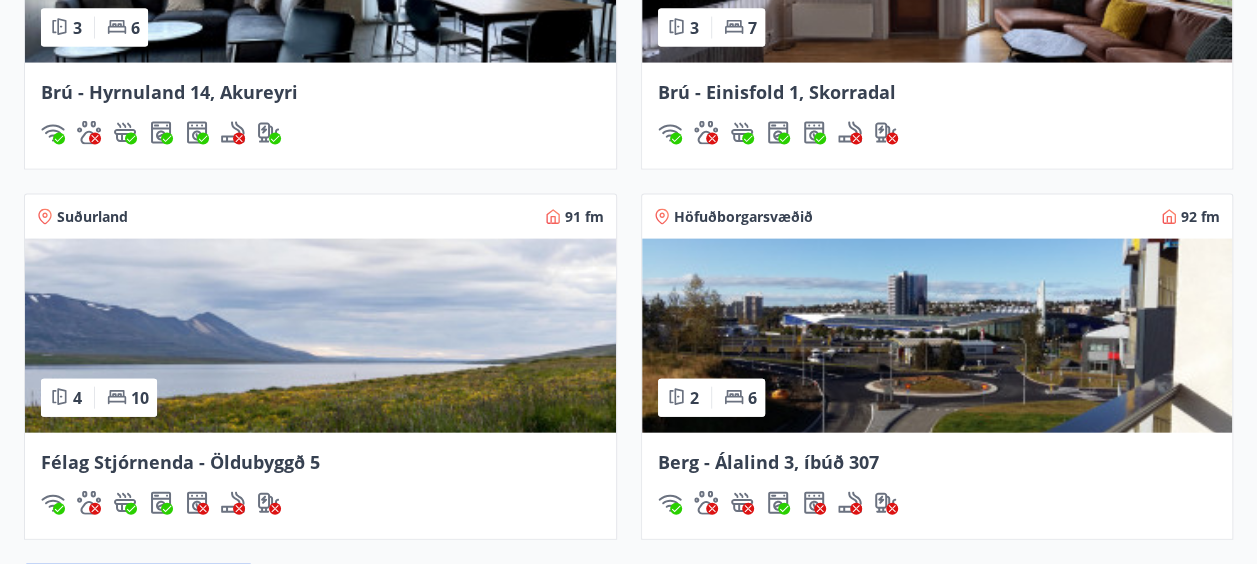 scroll, scrollTop: 1866, scrollLeft: 0, axis: vertical 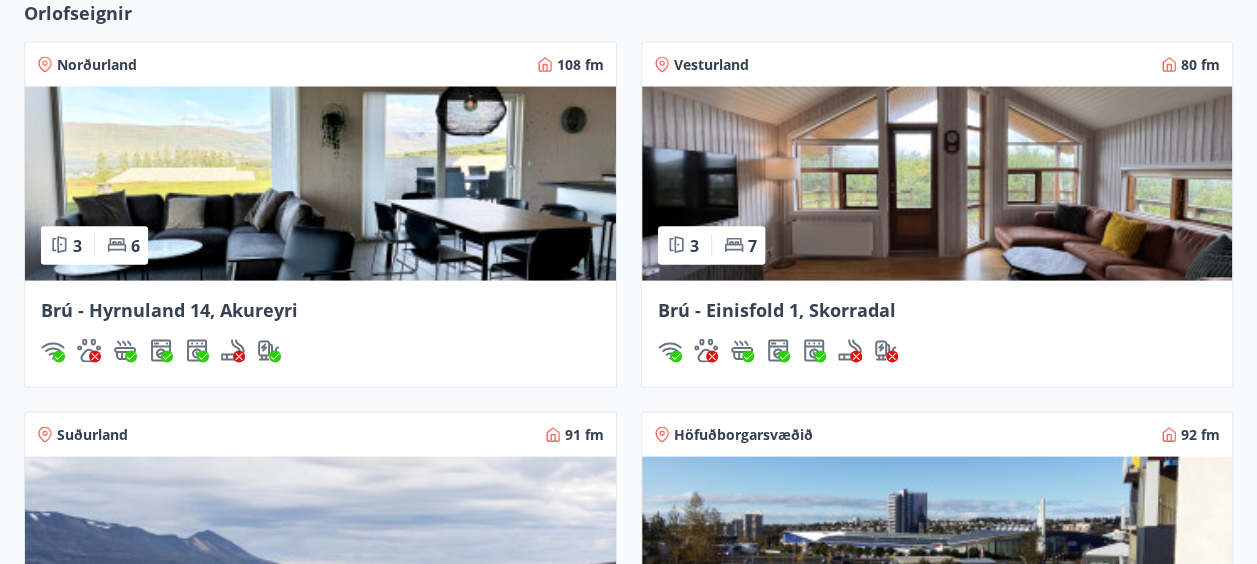 click on "Brú - Einisfold 1, Skorradal" at bounding box center [777, 309] 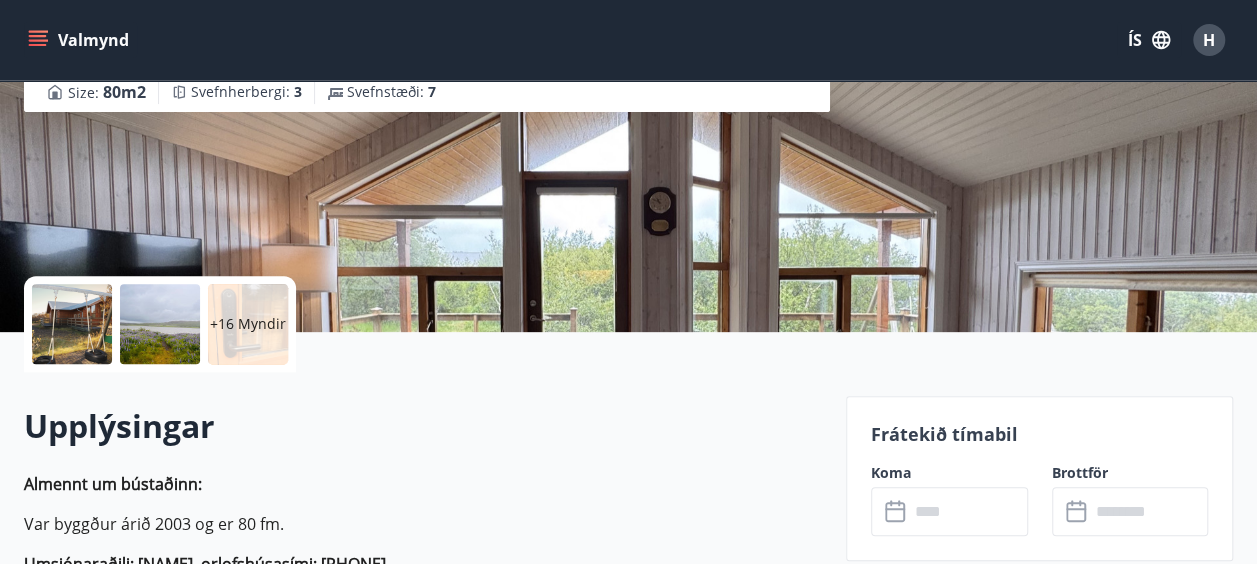 scroll, scrollTop: 500, scrollLeft: 0, axis: vertical 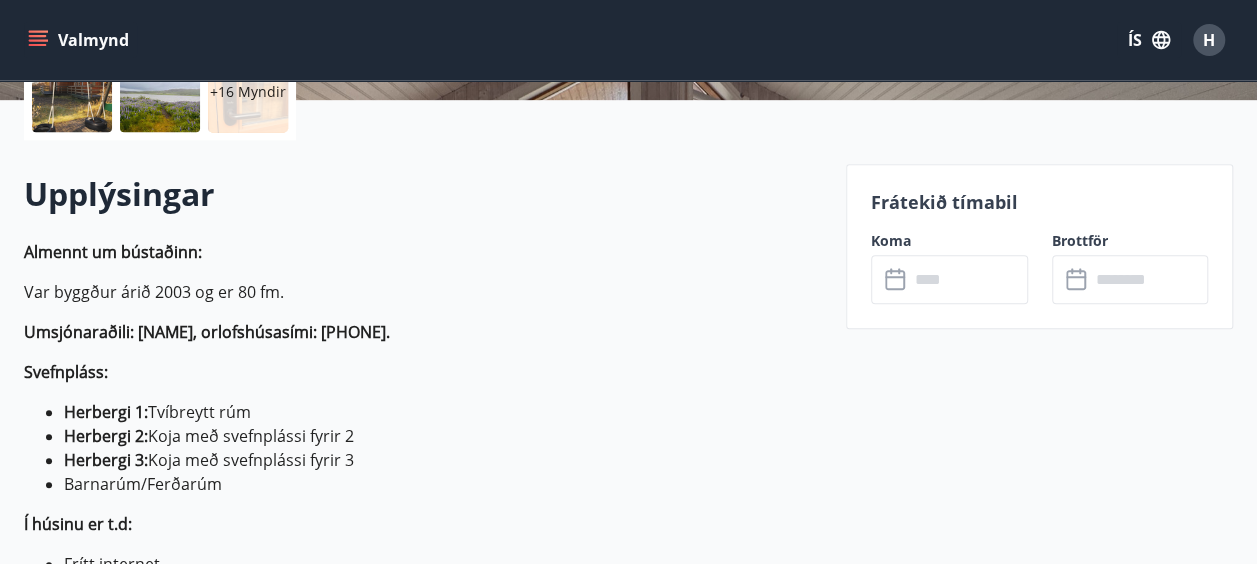 click at bounding box center (968, 279) 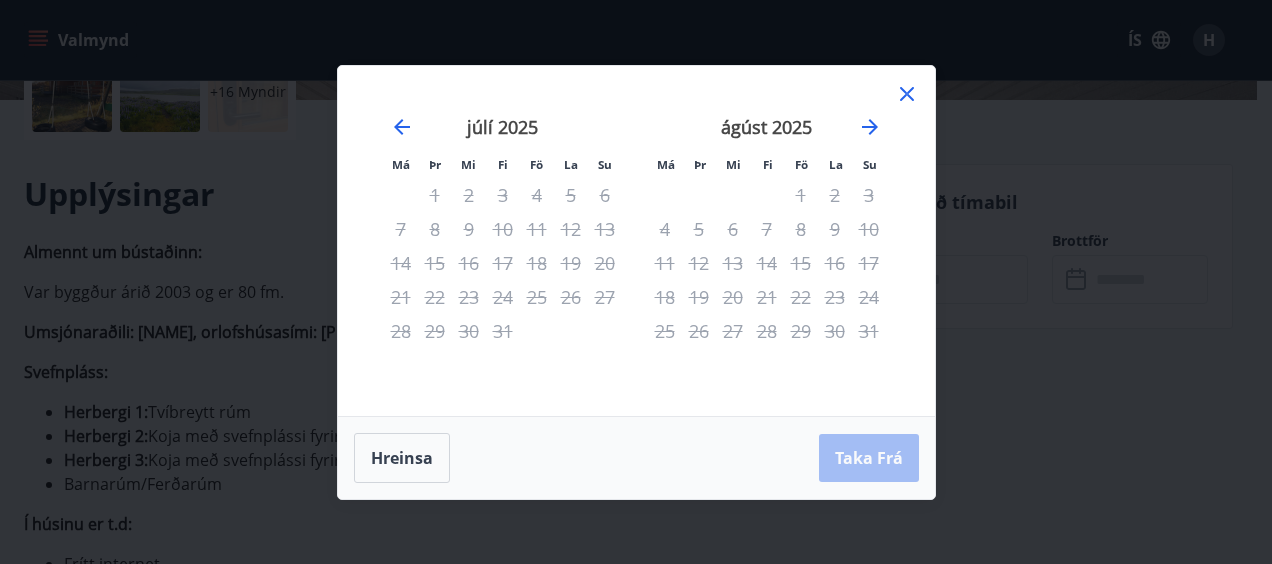 click 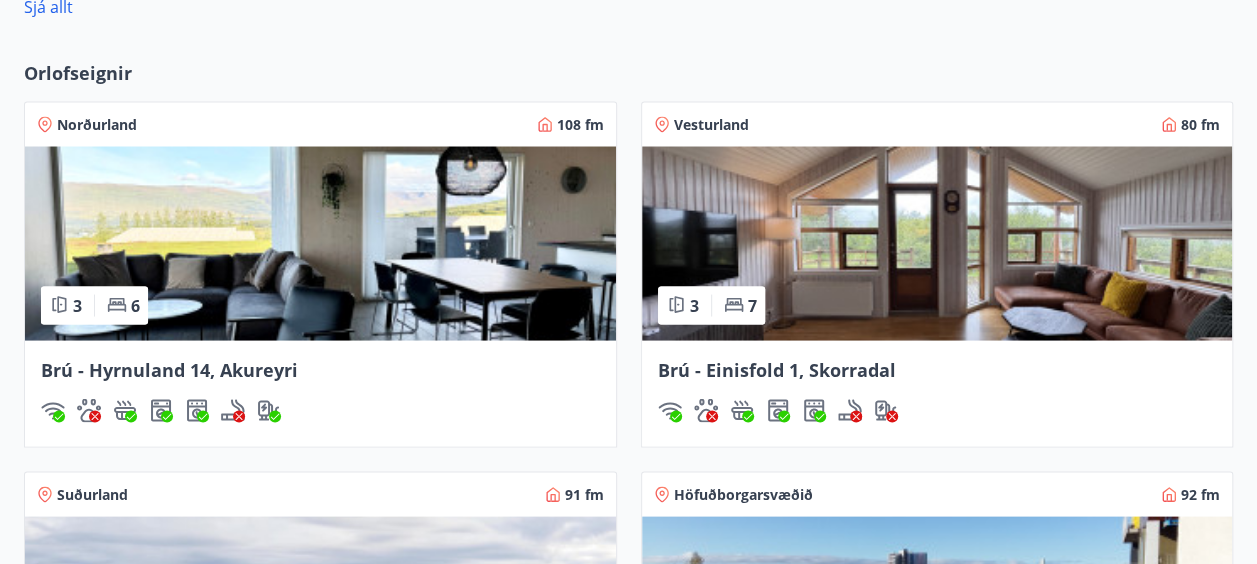 scroll, scrollTop: 1800, scrollLeft: 0, axis: vertical 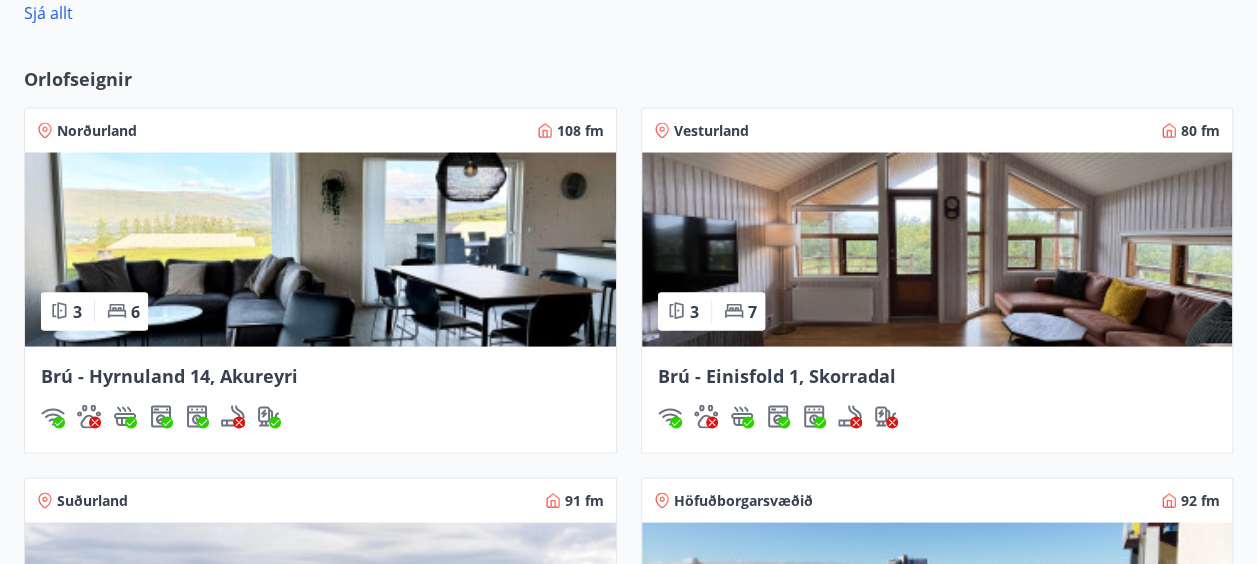 click on "Norðurland" at bounding box center (97, 130) 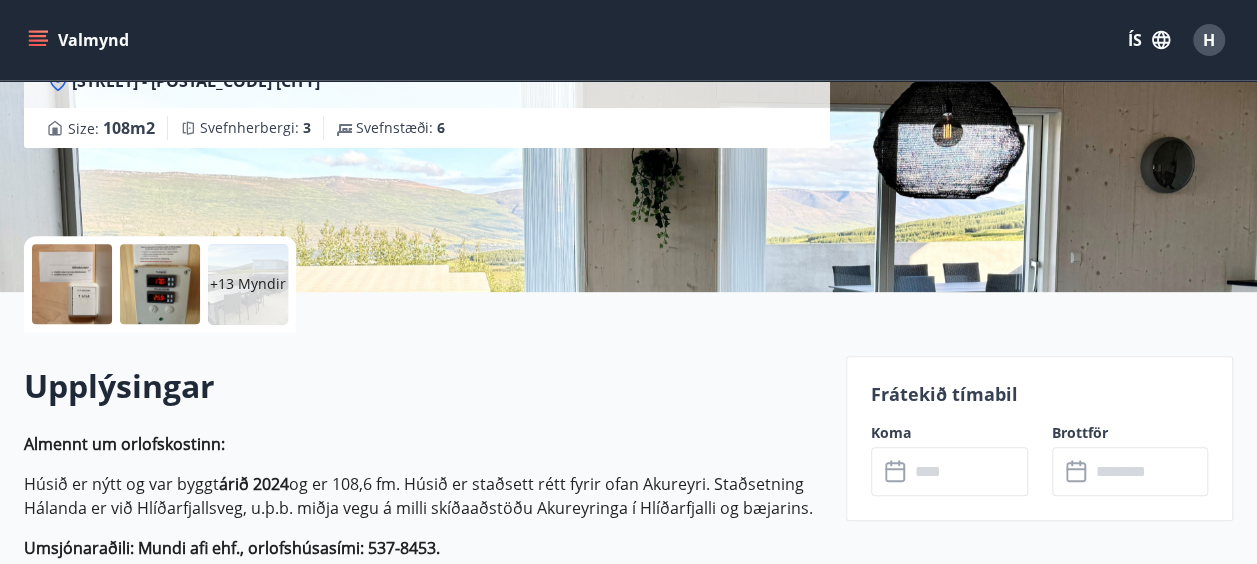 scroll, scrollTop: 300, scrollLeft: 0, axis: vertical 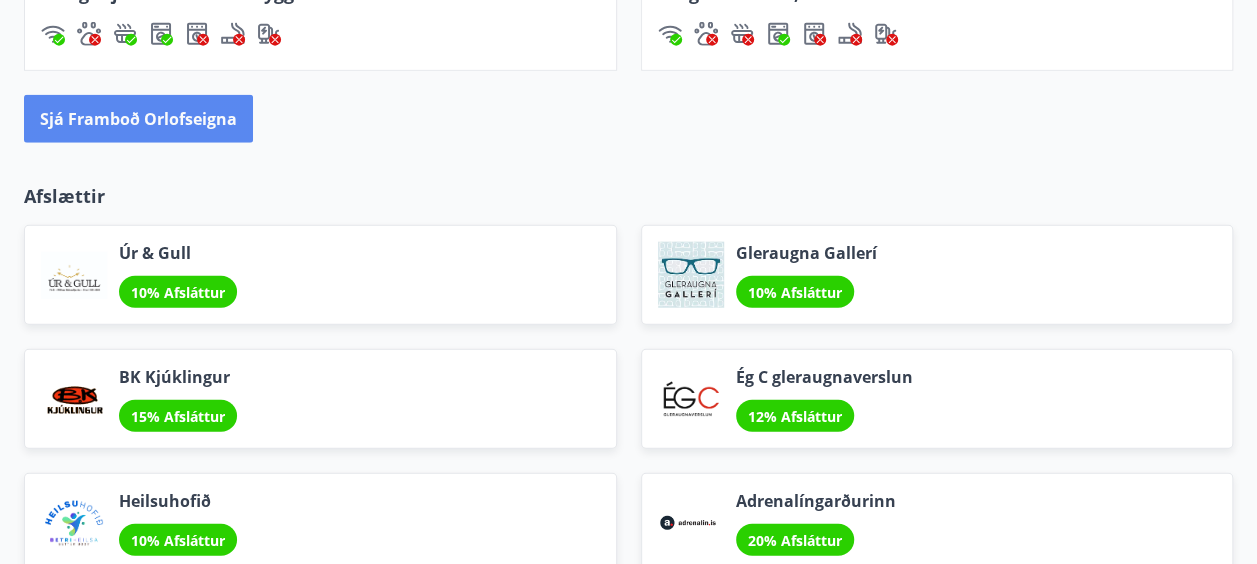 click on "Sjá framboð orlofseigna" at bounding box center [138, 119] 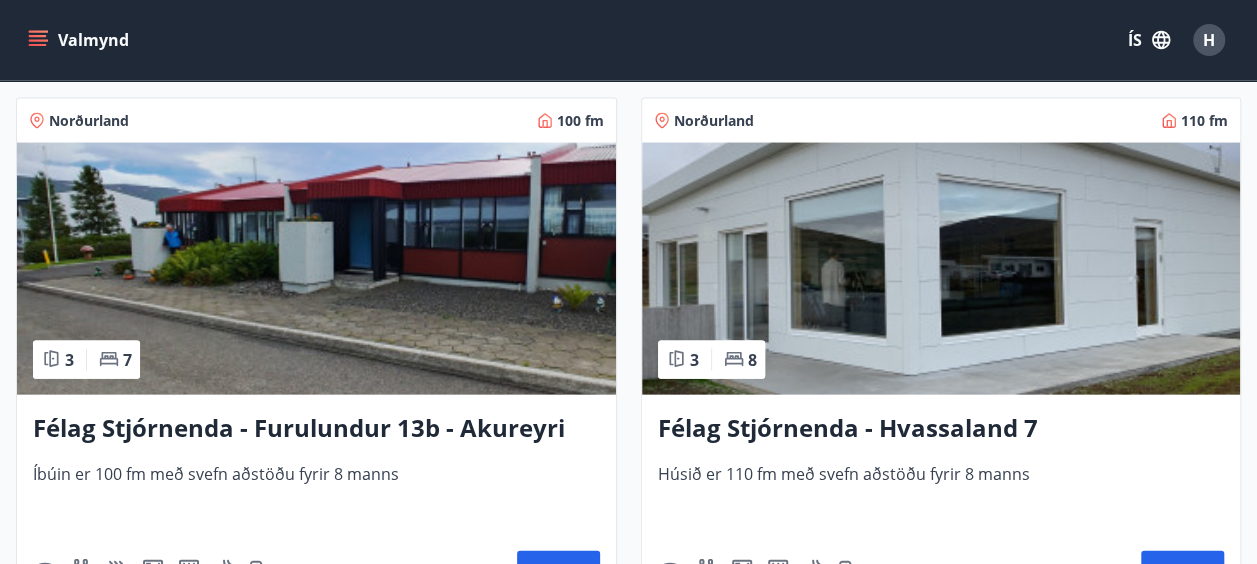 scroll, scrollTop: 5834, scrollLeft: 0, axis: vertical 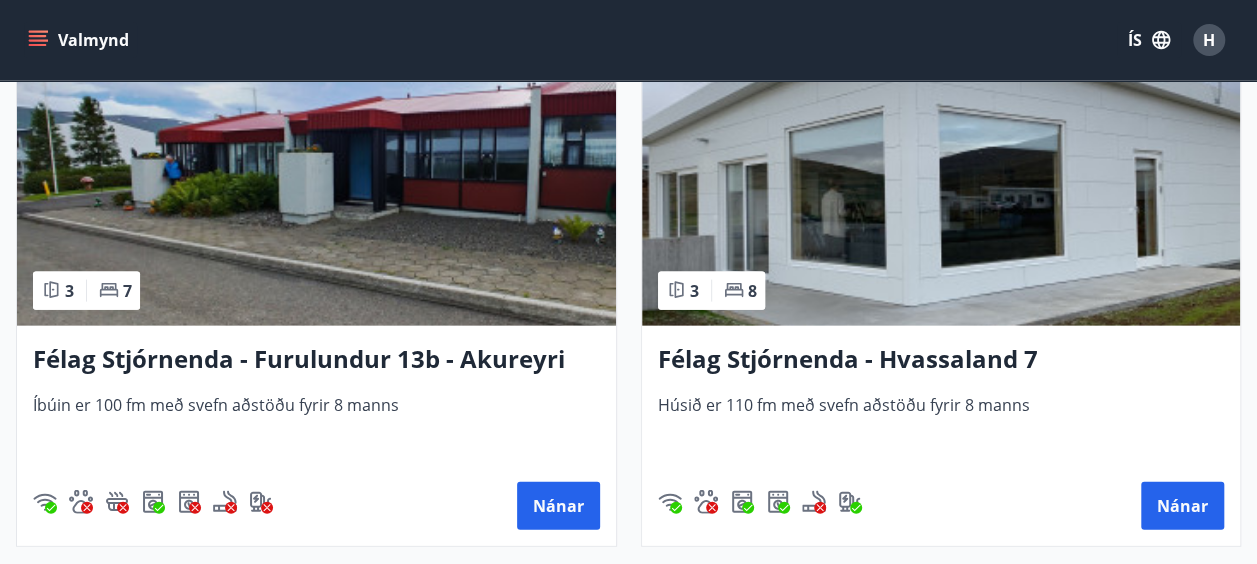 click on "Félag Stjórnenda - Hvassaland 7" at bounding box center [941, 360] 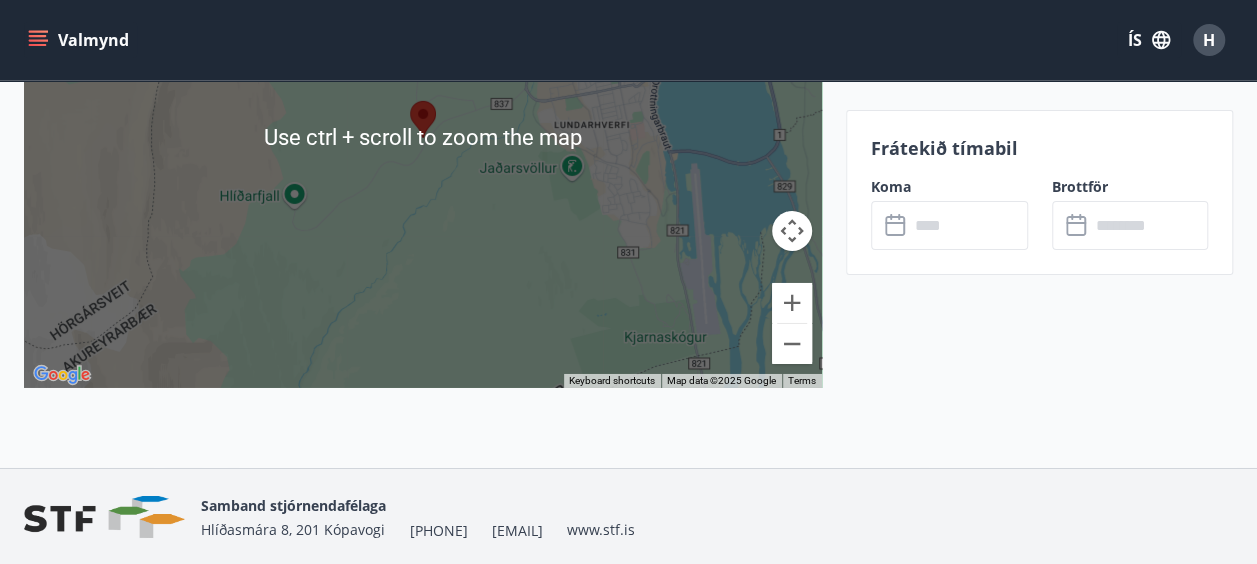 scroll, scrollTop: 3270, scrollLeft: 0, axis: vertical 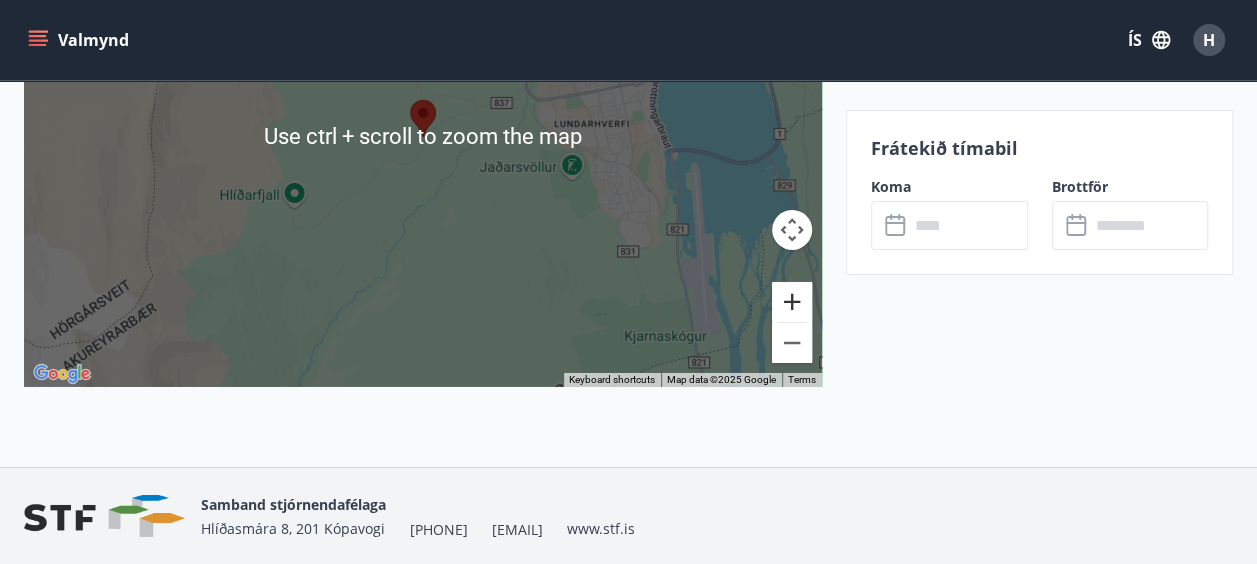 click at bounding box center [792, 302] 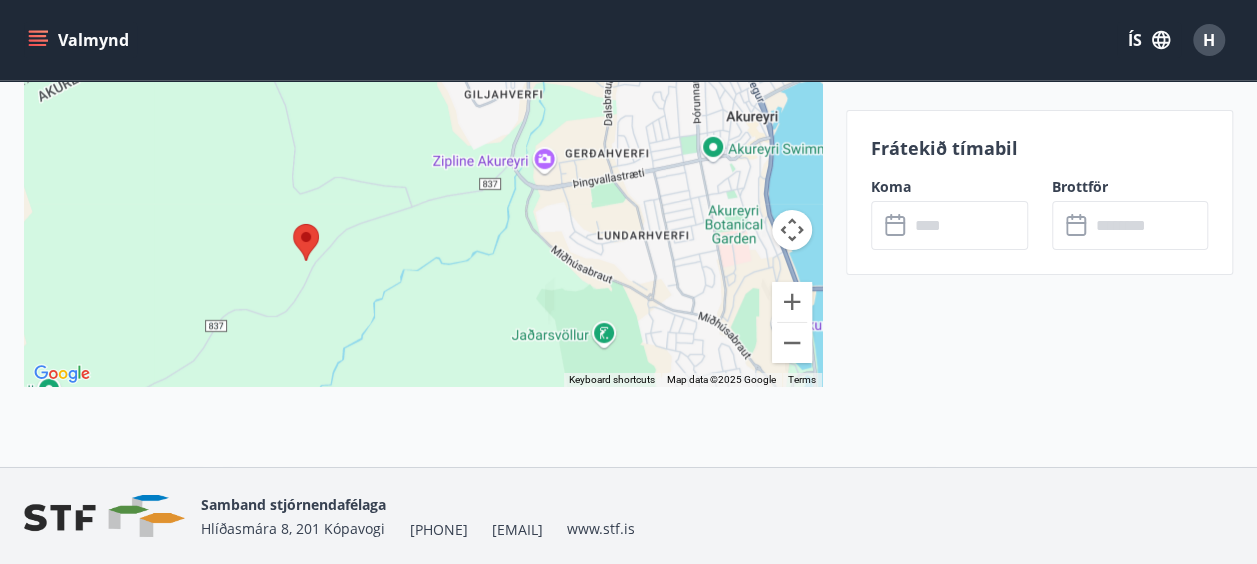 drag, startPoint x: 547, startPoint y: 190, endPoint x: 430, endPoint y: 314, distance: 170.4846 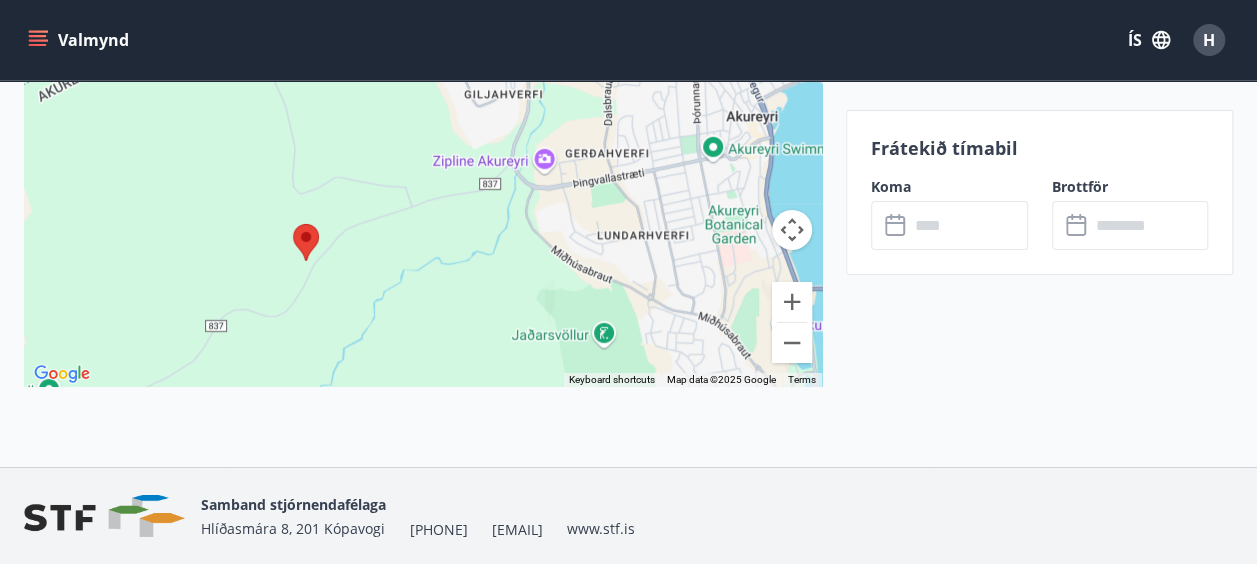 click at bounding box center [423, 137] 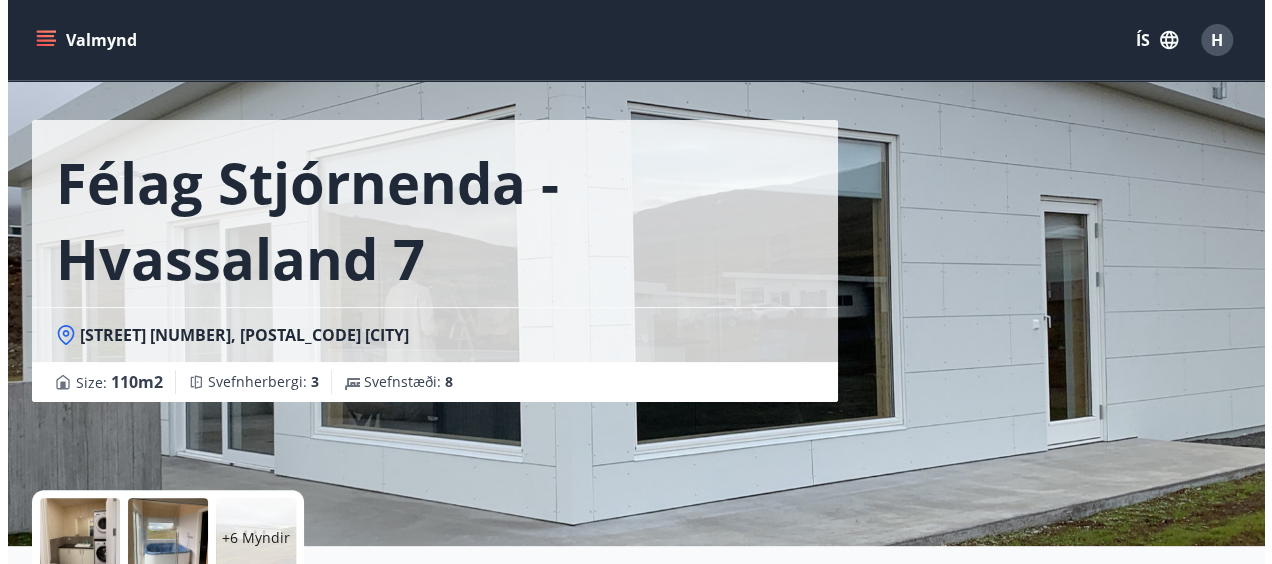 scroll, scrollTop: 100, scrollLeft: 0, axis: vertical 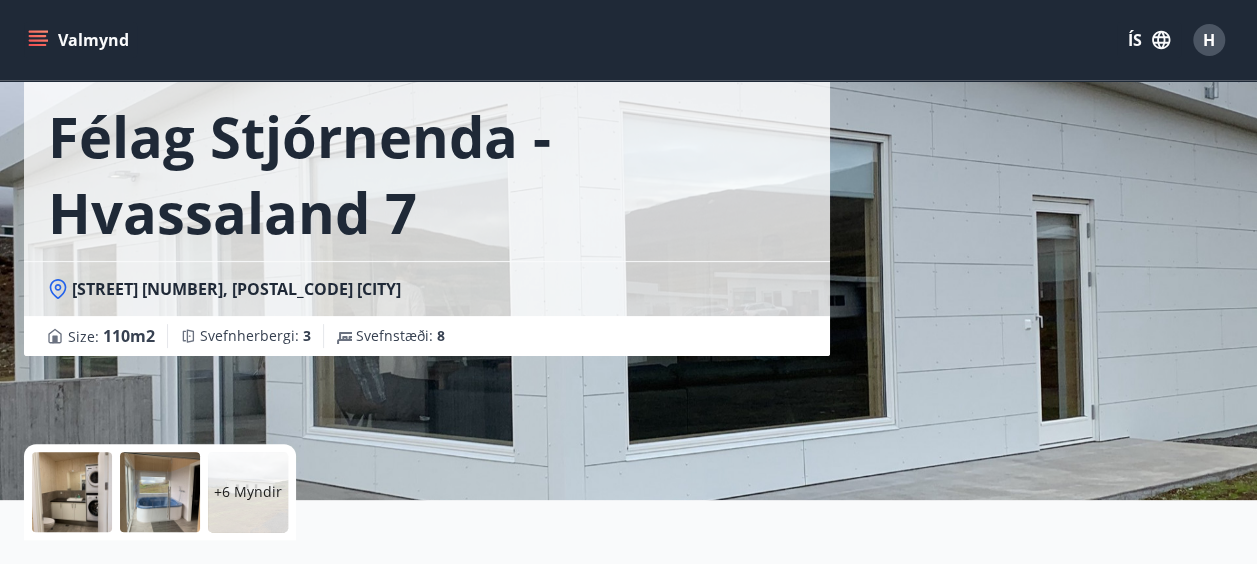click at bounding box center (72, 492) 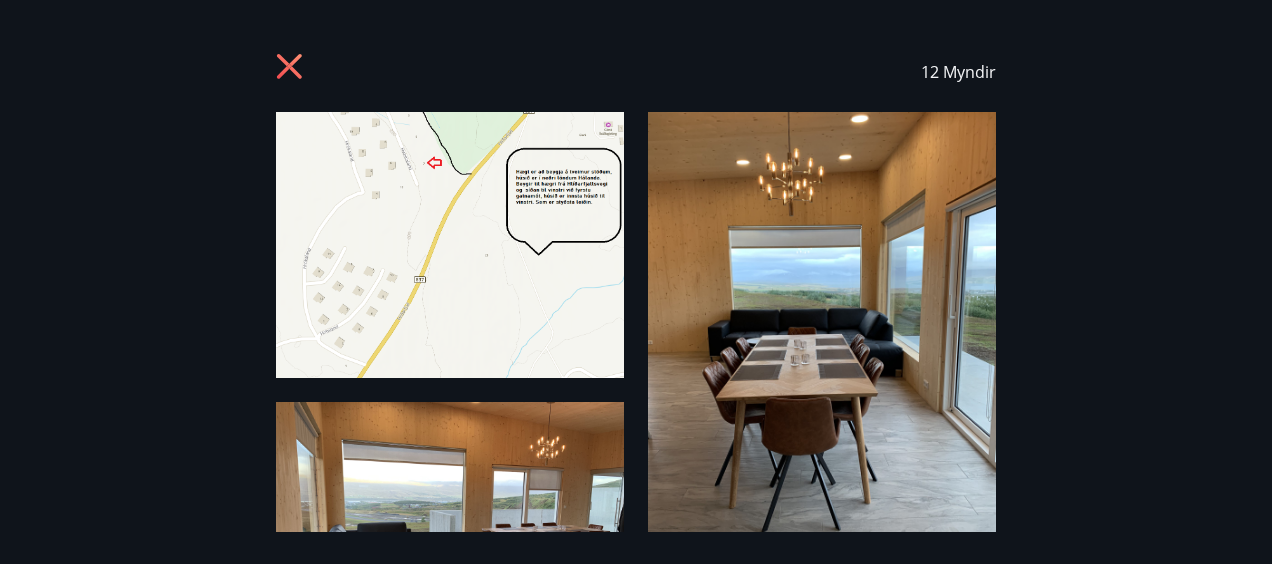 click at bounding box center (450, 245) 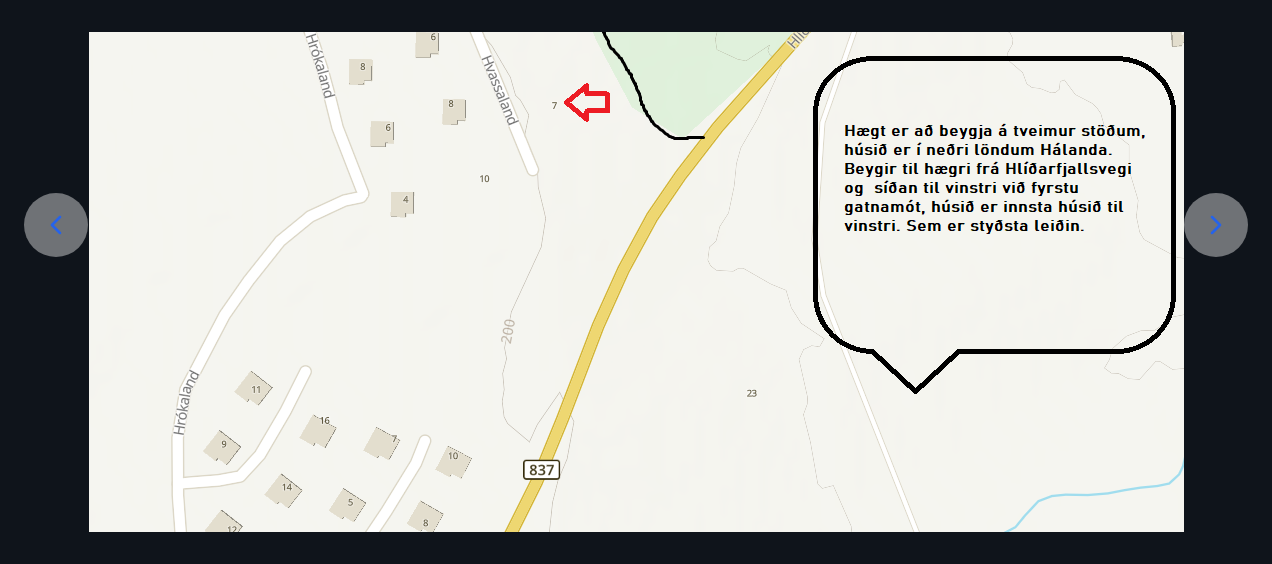 scroll, scrollTop: 16, scrollLeft: 0, axis: vertical 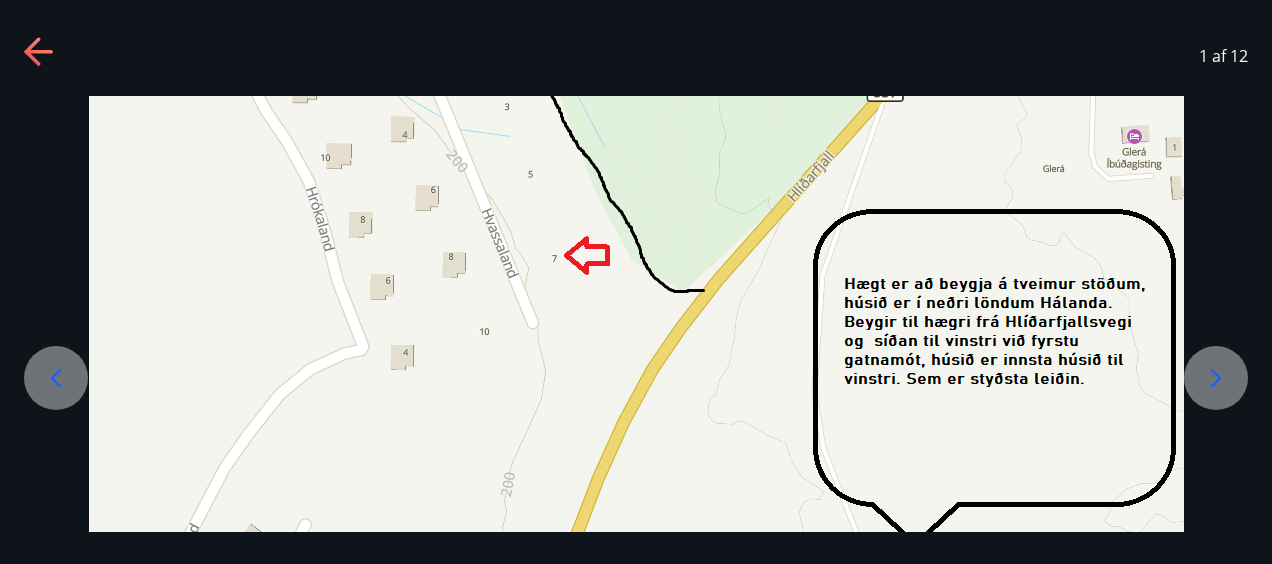 click at bounding box center [1216, 378] 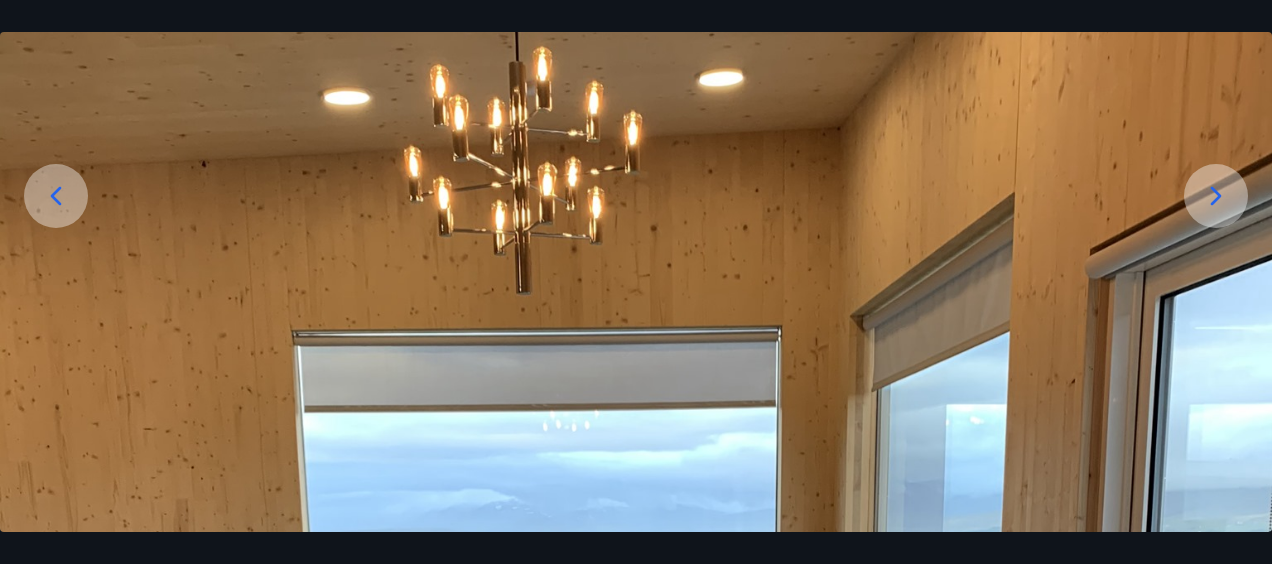 scroll, scrollTop: 0, scrollLeft: 0, axis: both 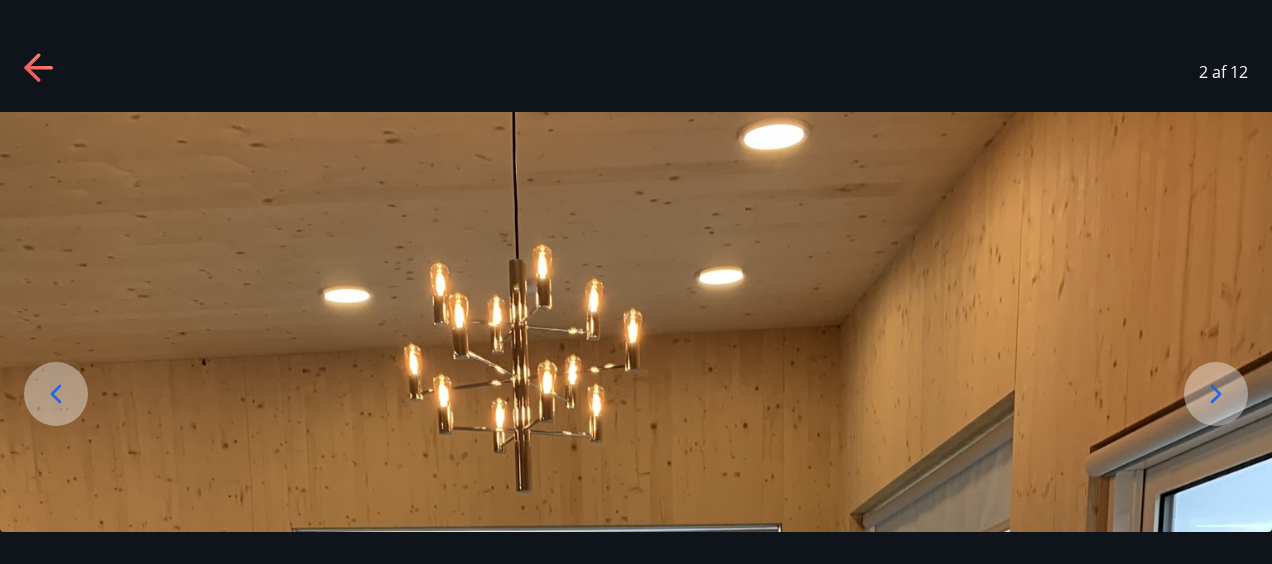 click at bounding box center (1216, 394) 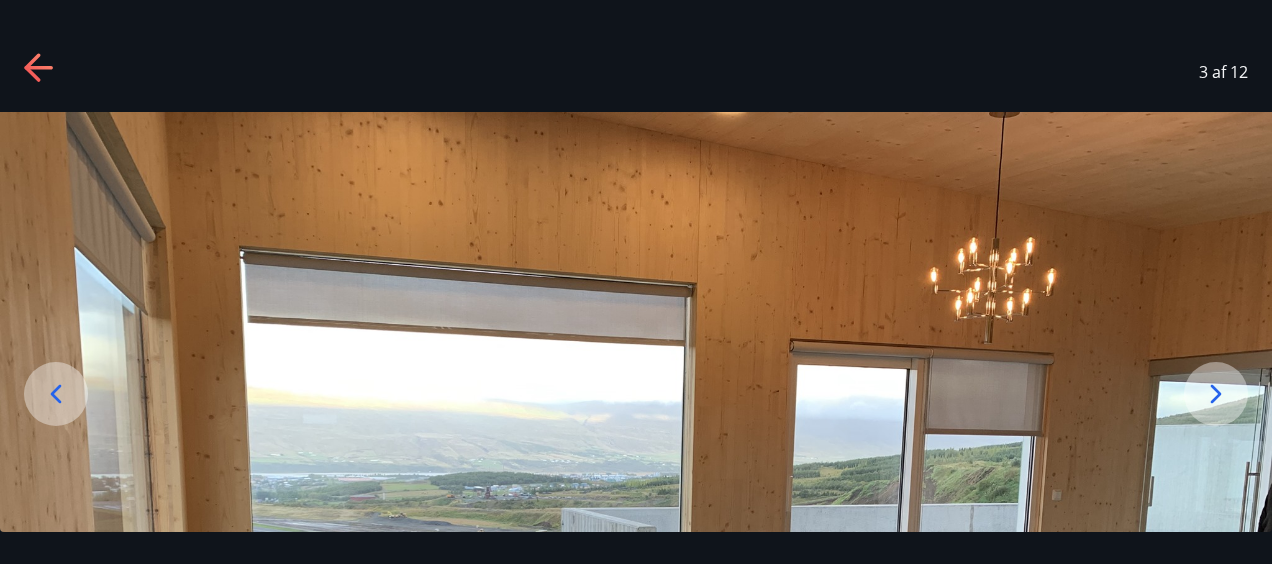 scroll, scrollTop: 300, scrollLeft: 0, axis: vertical 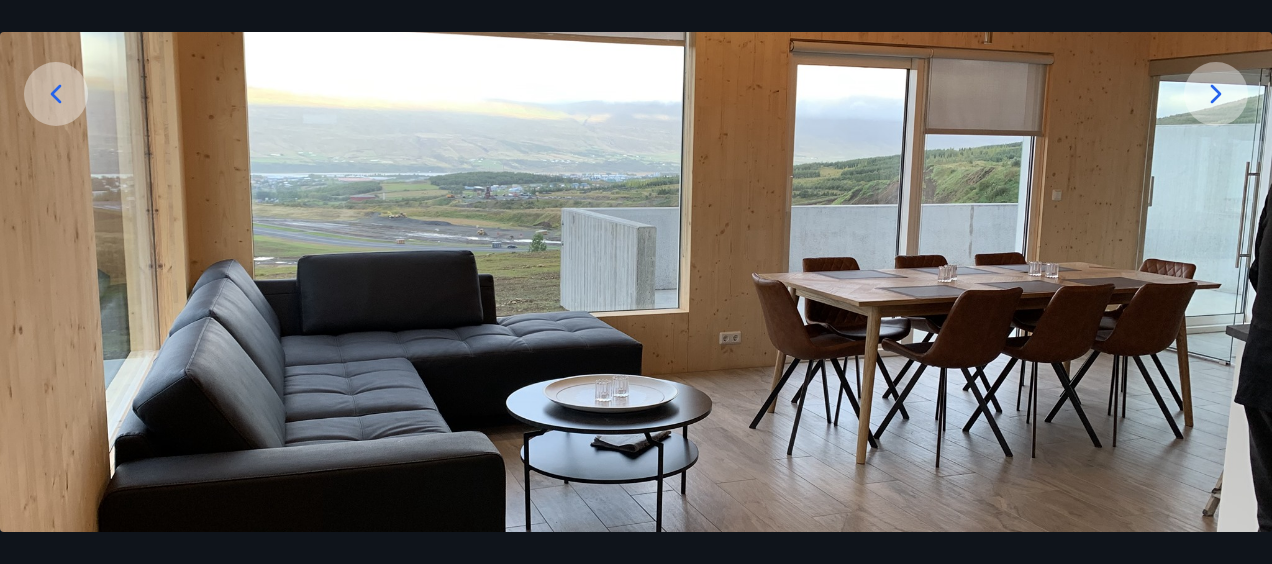 click at bounding box center (1216, 94) 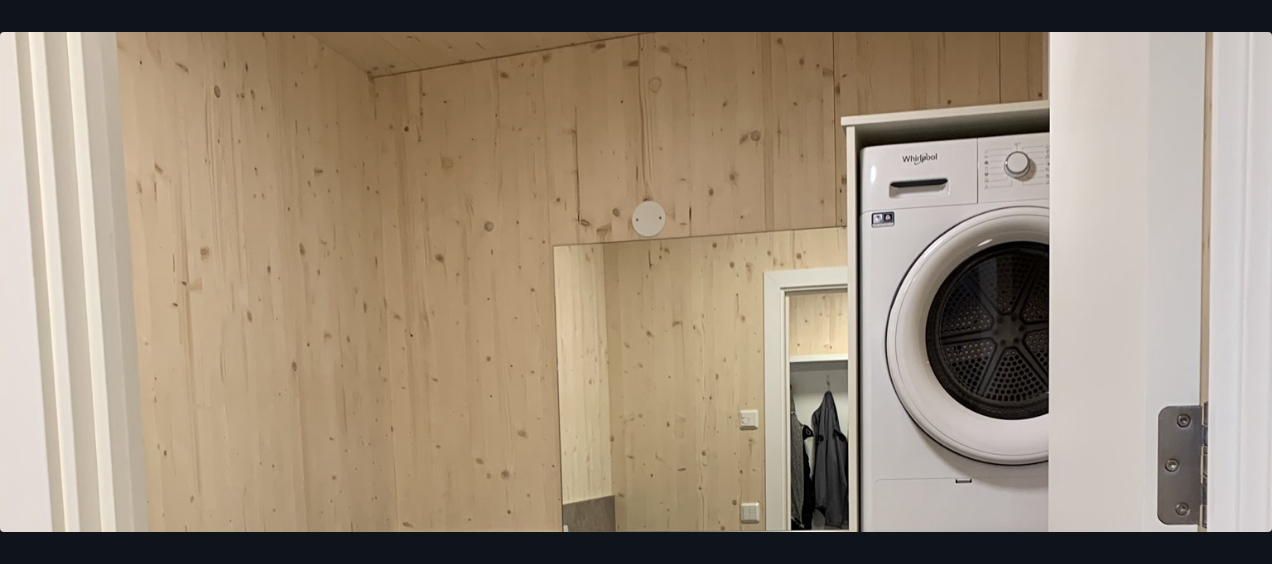 scroll, scrollTop: 200, scrollLeft: 0, axis: vertical 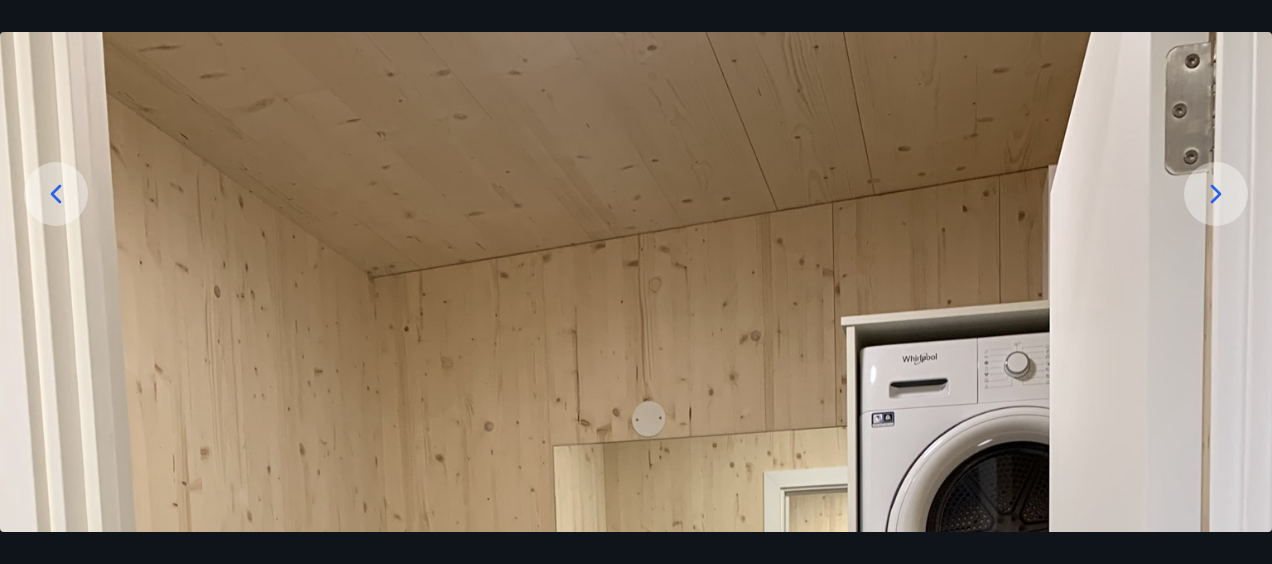 click at bounding box center [1216, 194] 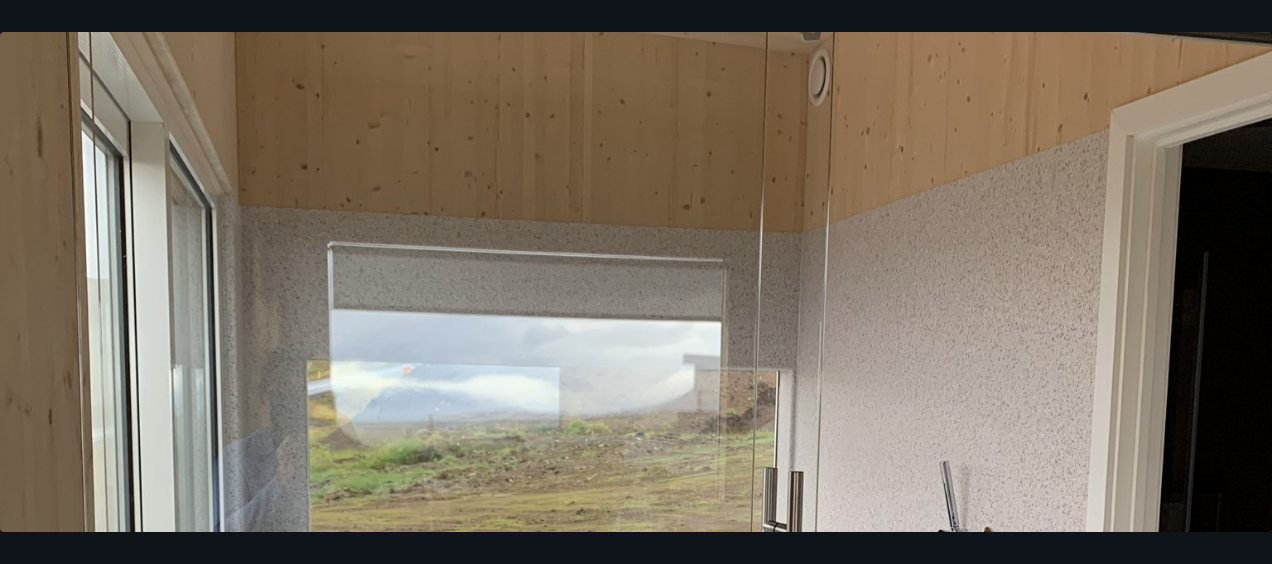 scroll, scrollTop: 300, scrollLeft: 0, axis: vertical 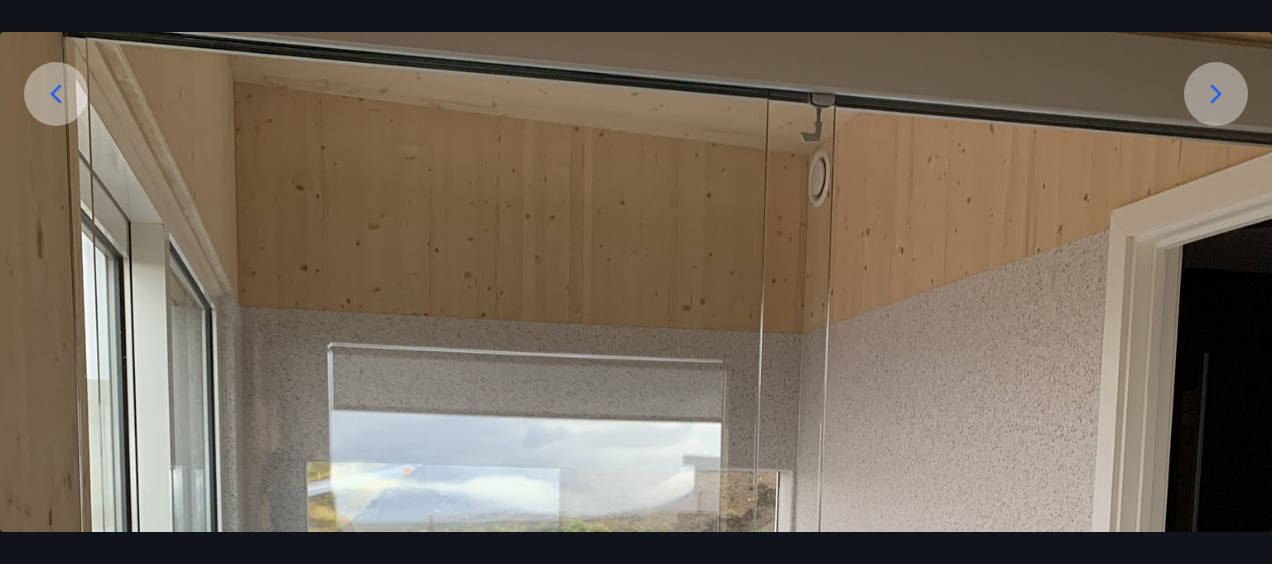 click at bounding box center (1216, 94) 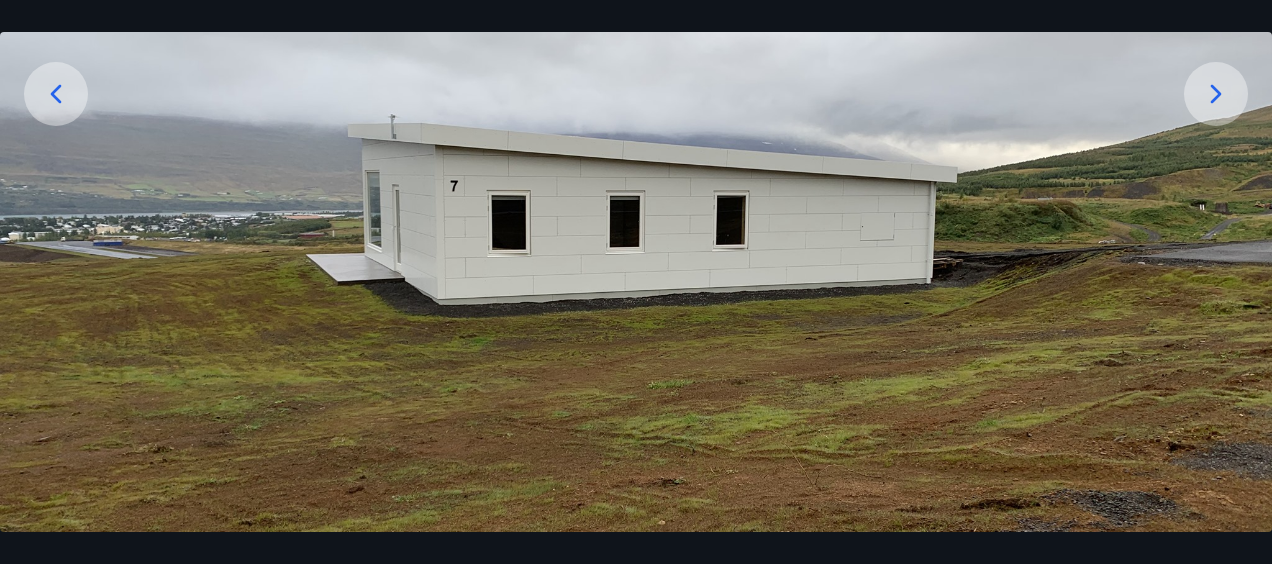 click 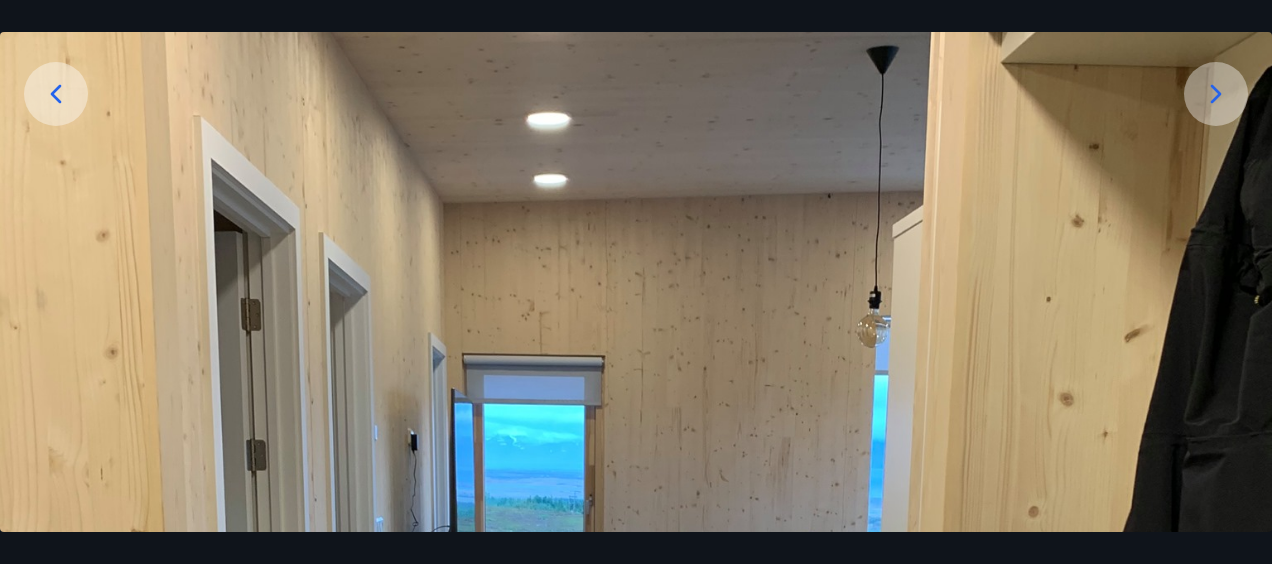 scroll, scrollTop: 300, scrollLeft: 0, axis: vertical 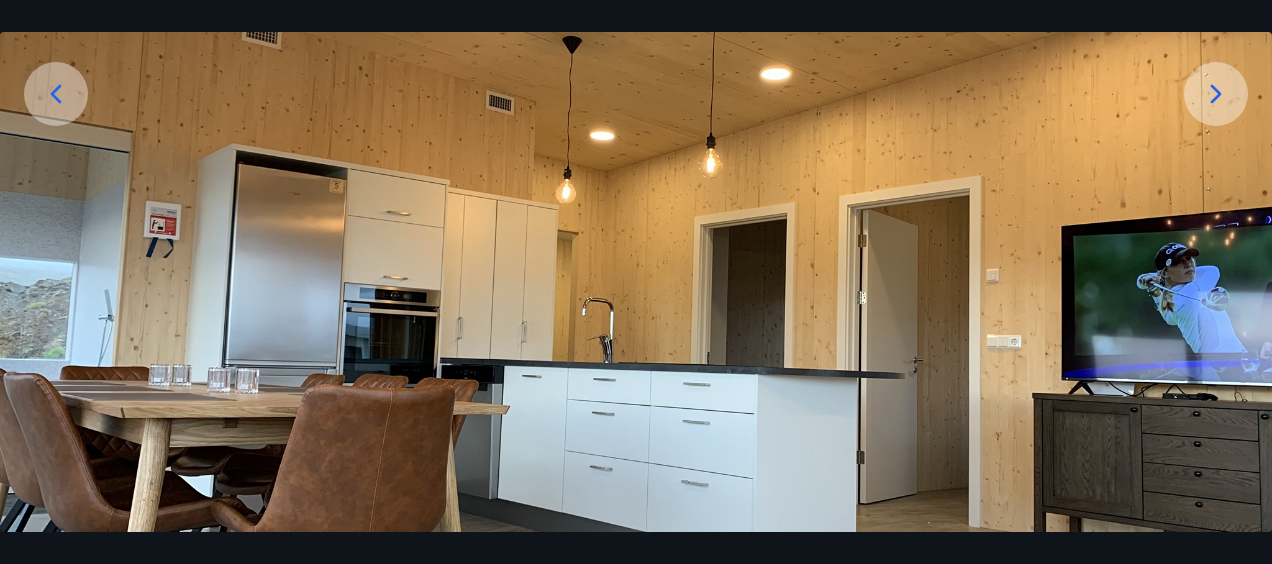 click 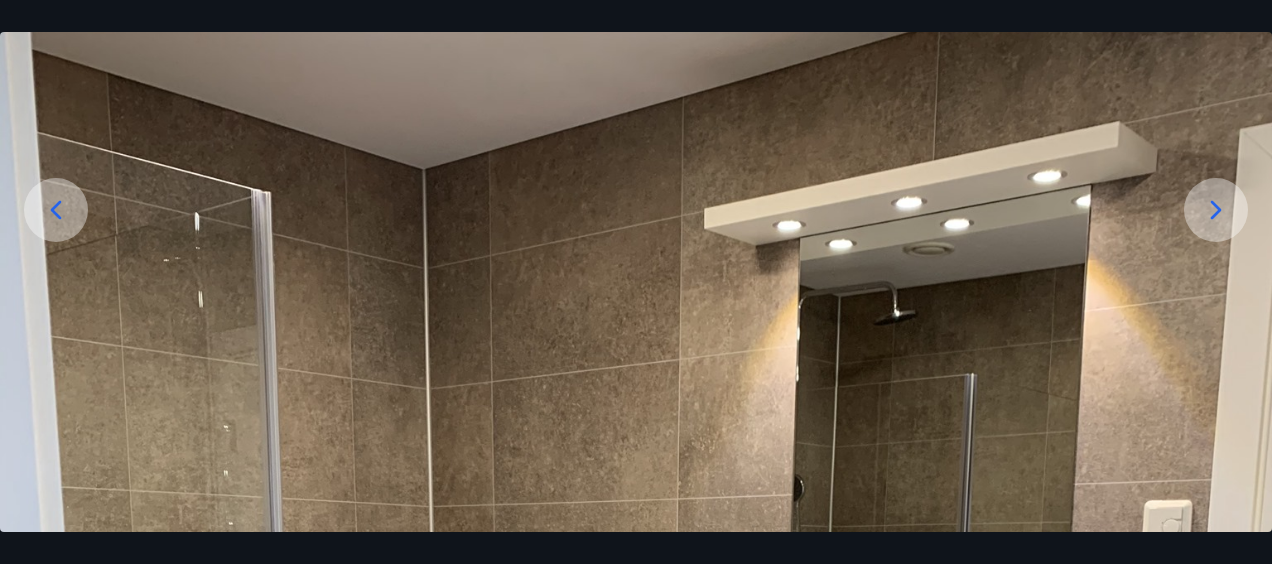 scroll, scrollTop: 176, scrollLeft: 0, axis: vertical 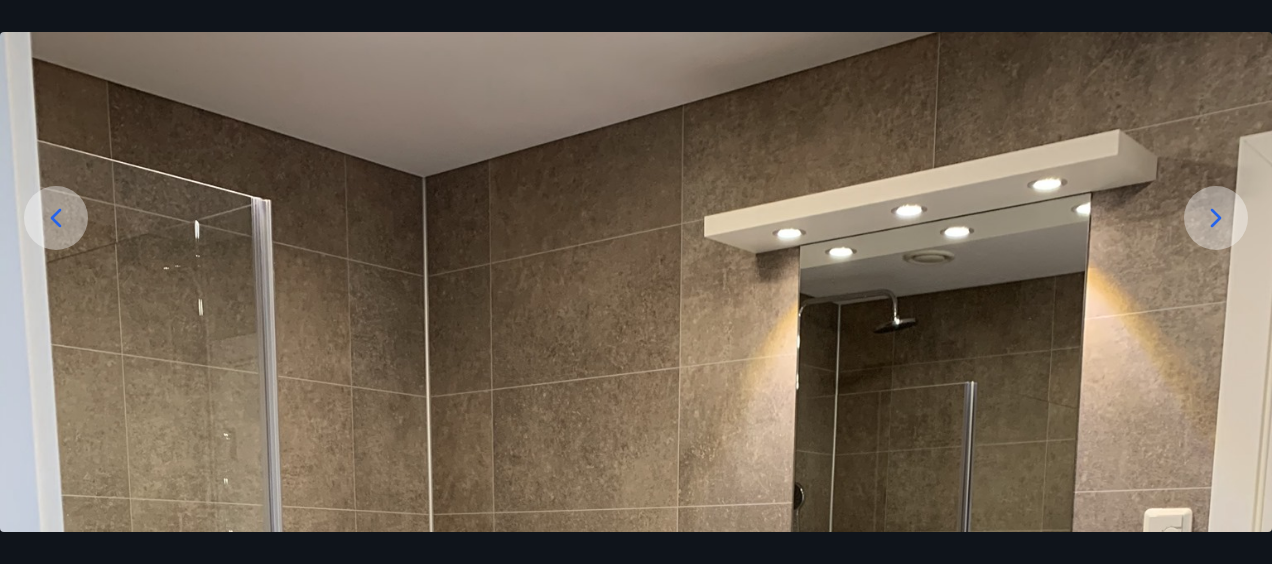 click 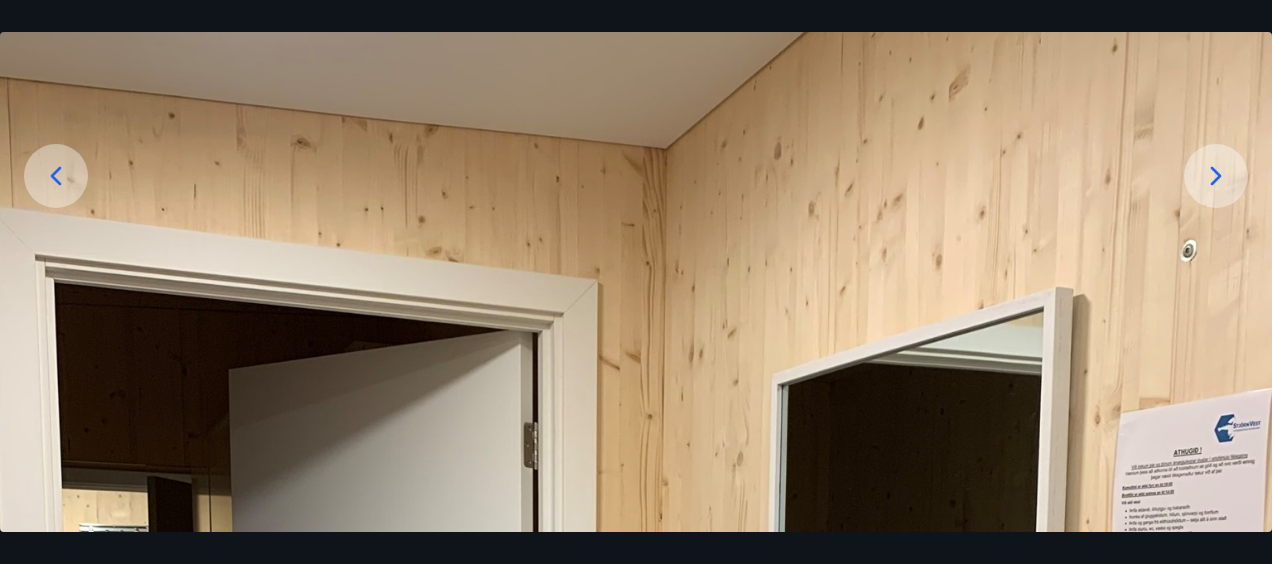 scroll, scrollTop: 176, scrollLeft: 0, axis: vertical 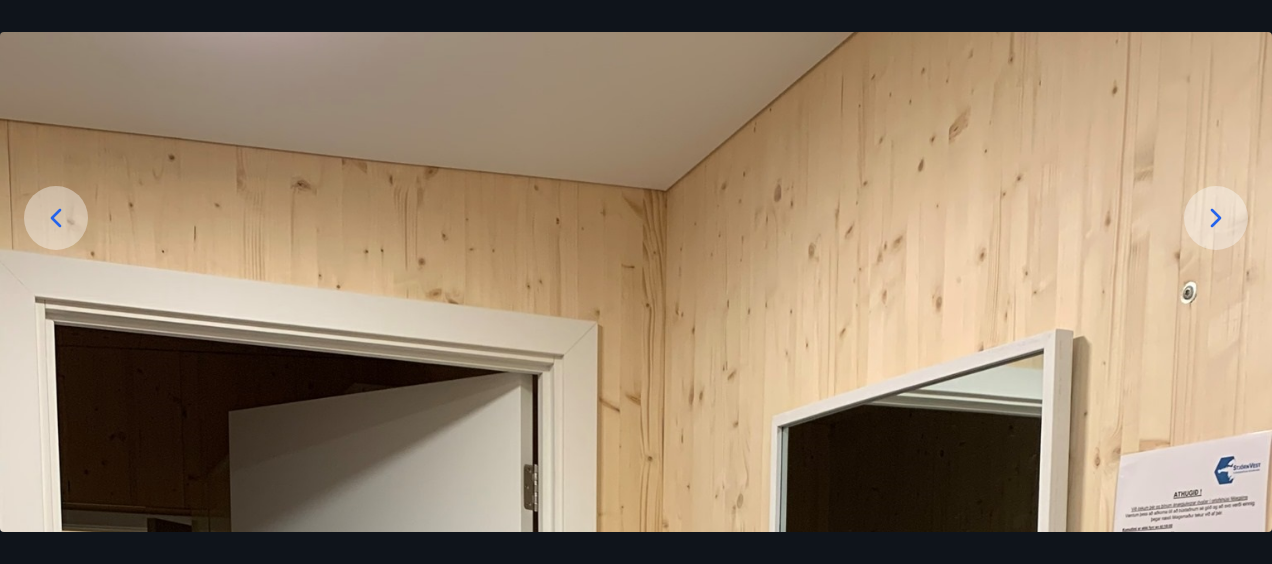 click 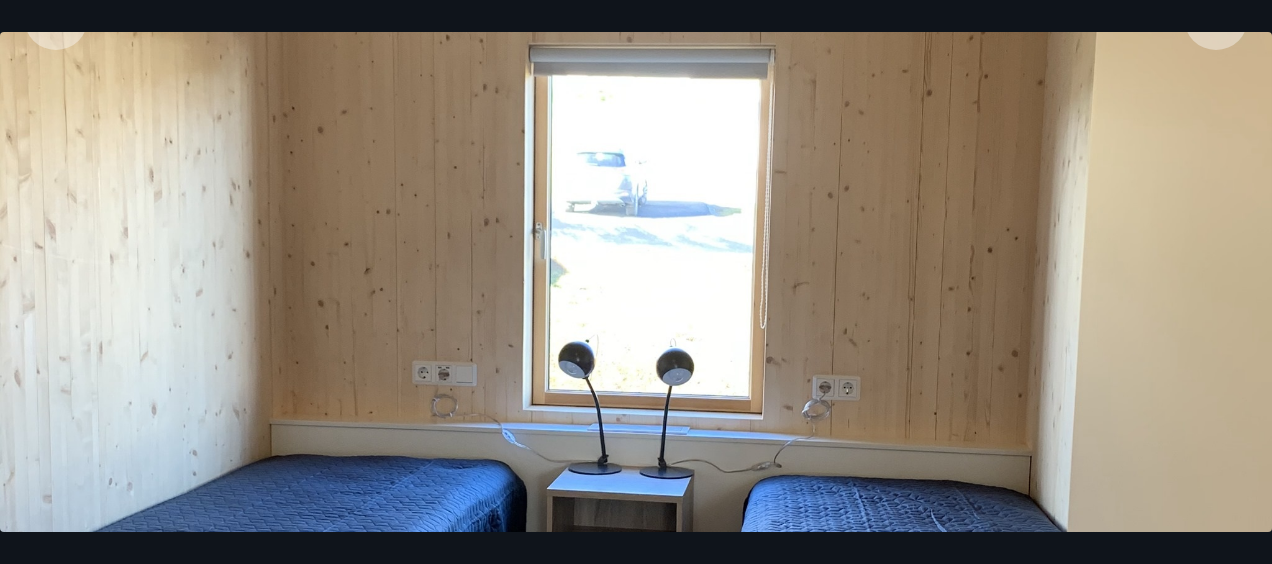 scroll, scrollTop: 276, scrollLeft: 0, axis: vertical 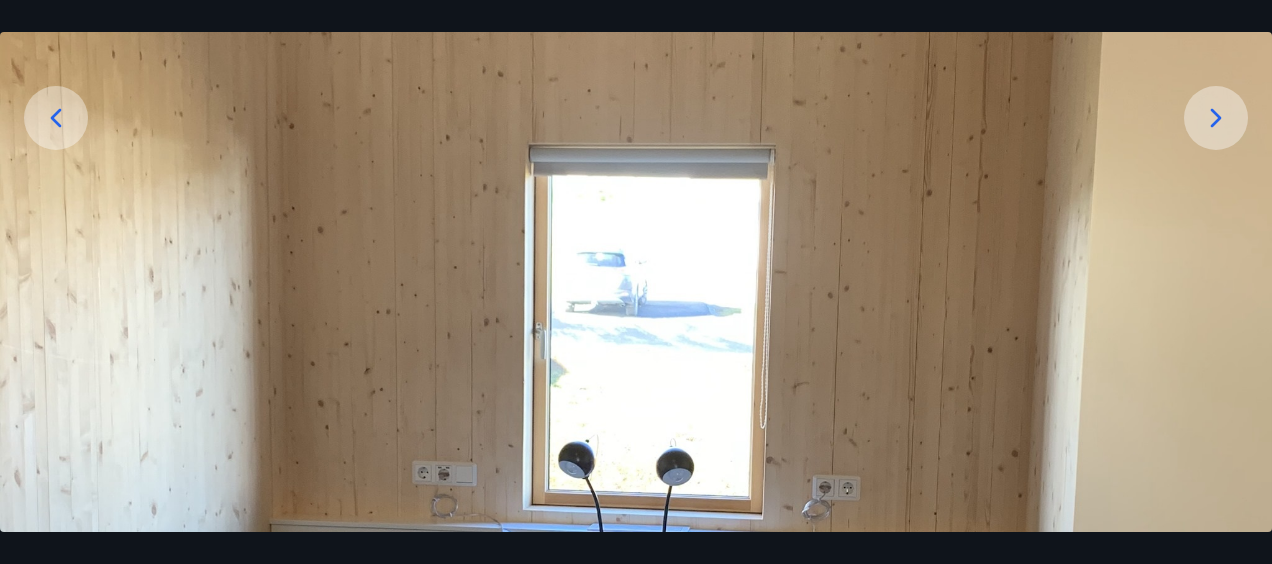click 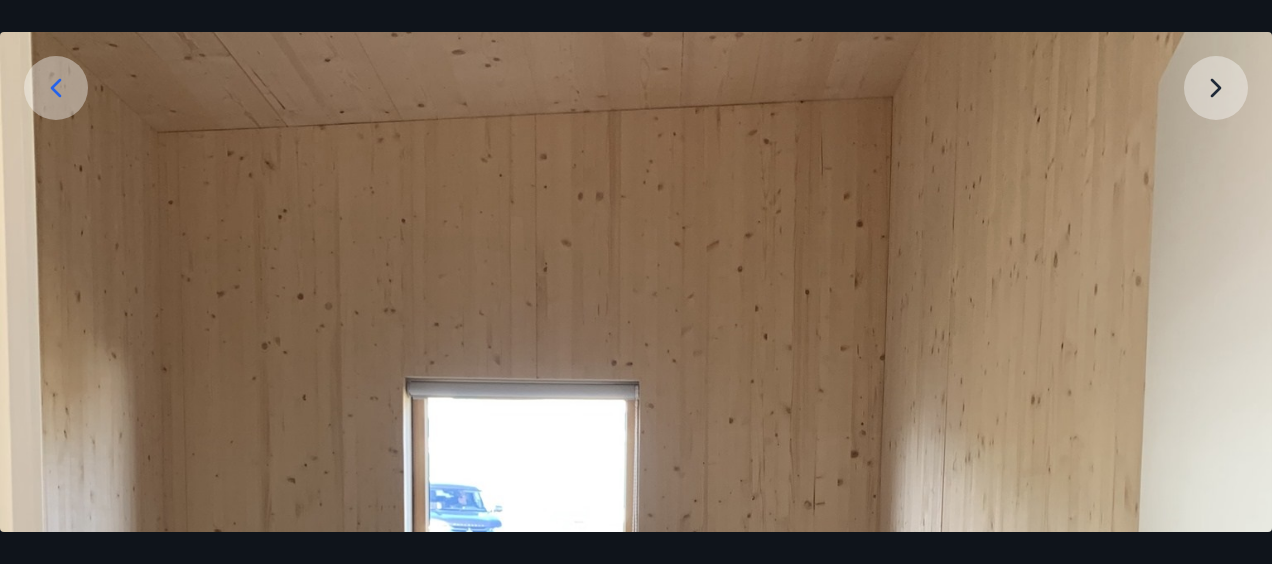 scroll, scrollTop: 276, scrollLeft: 0, axis: vertical 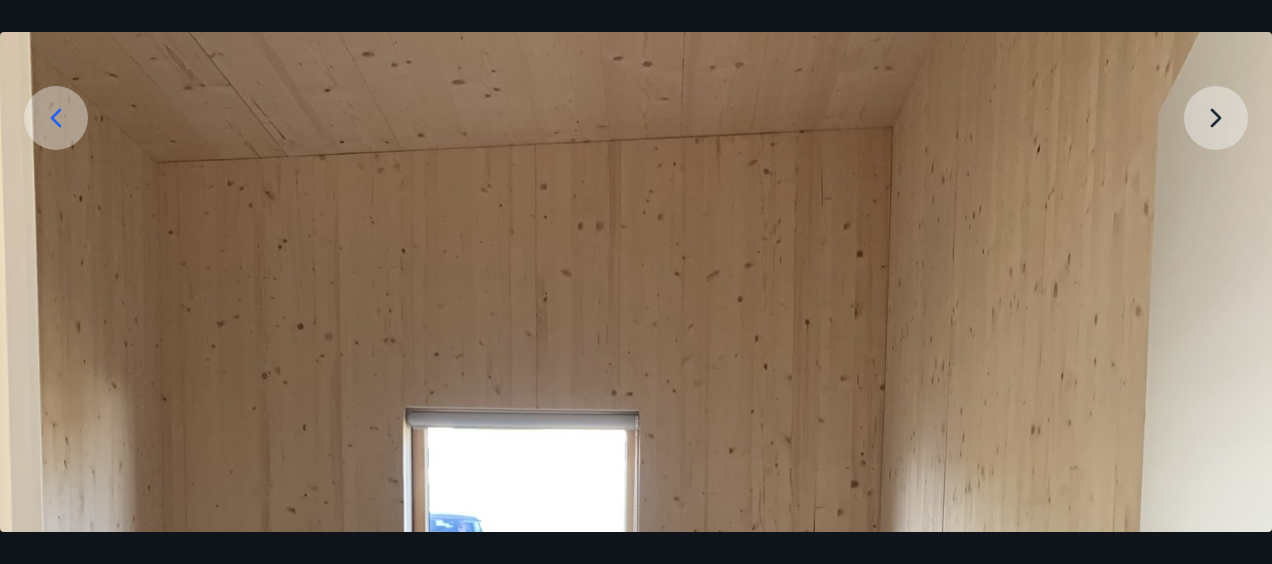 click at bounding box center (636, 684) 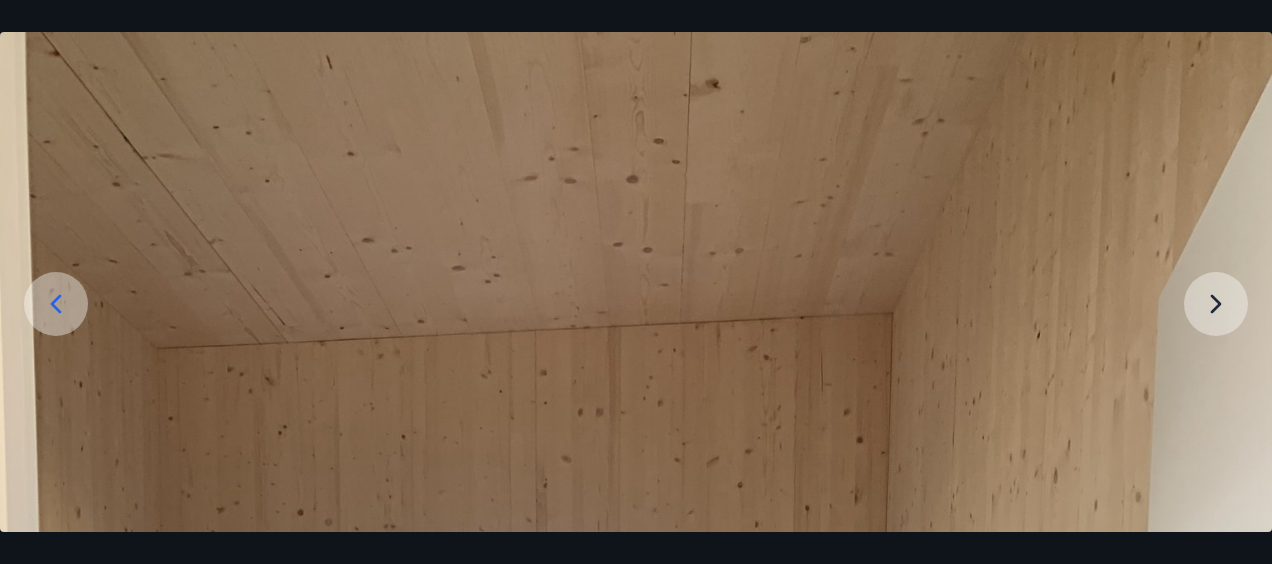 scroll, scrollTop: 76, scrollLeft: 0, axis: vertical 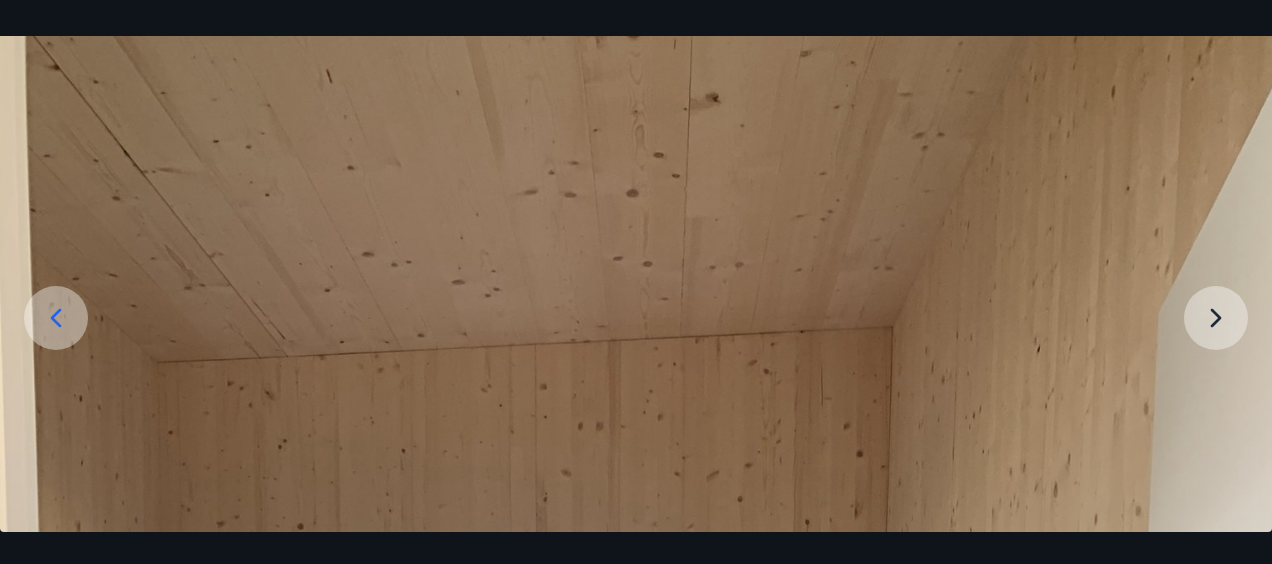 click at bounding box center [636, 884] 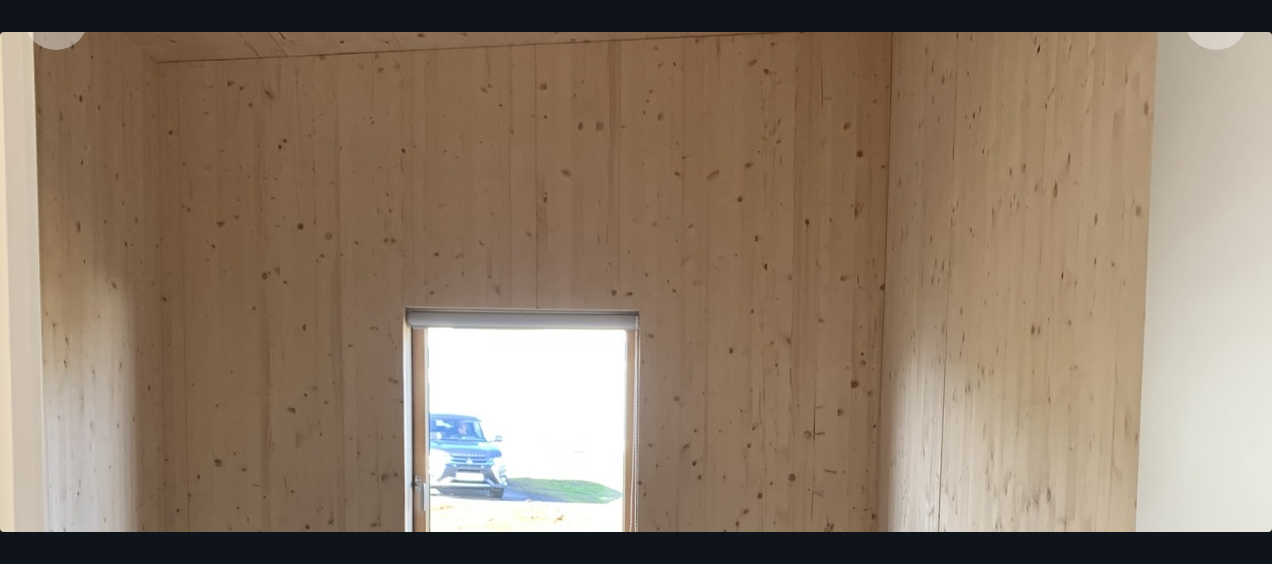 scroll, scrollTop: 76, scrollLeft: 0, axis: vertical 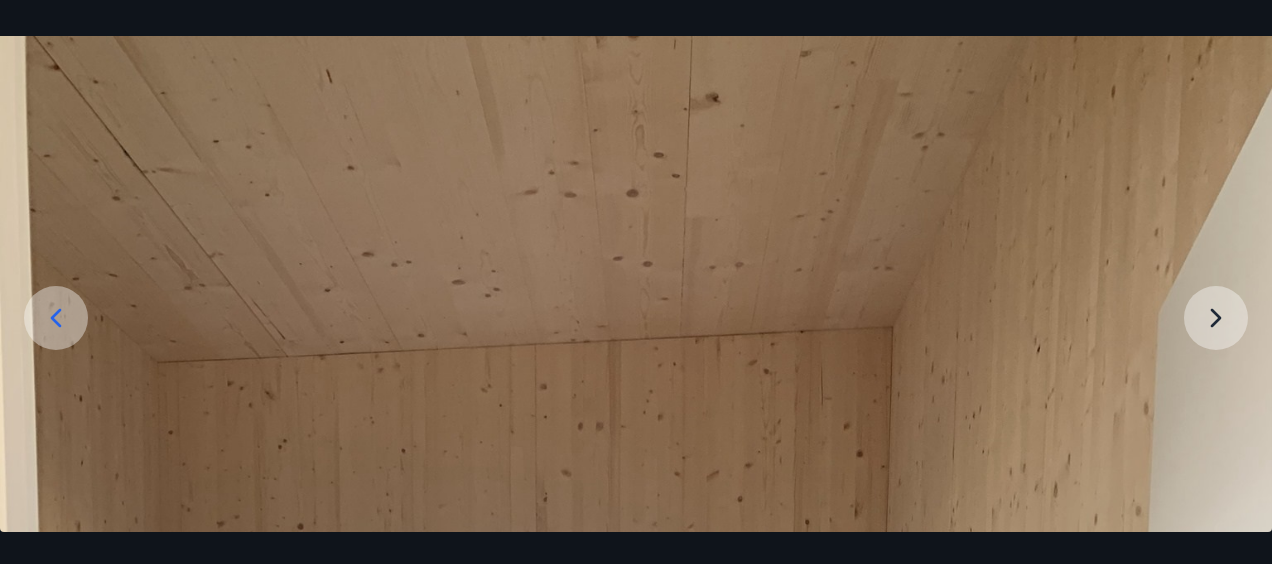 click at bounding box center [636, 884] 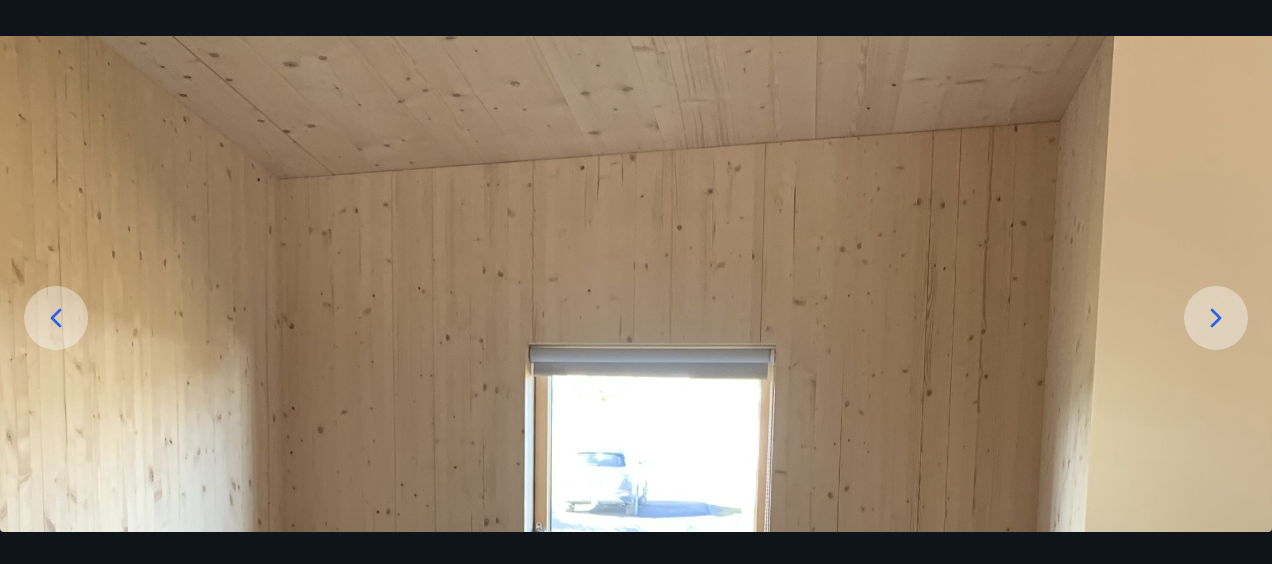 scroll, scrollTop: 0, scrollLeft: 0, axis: both 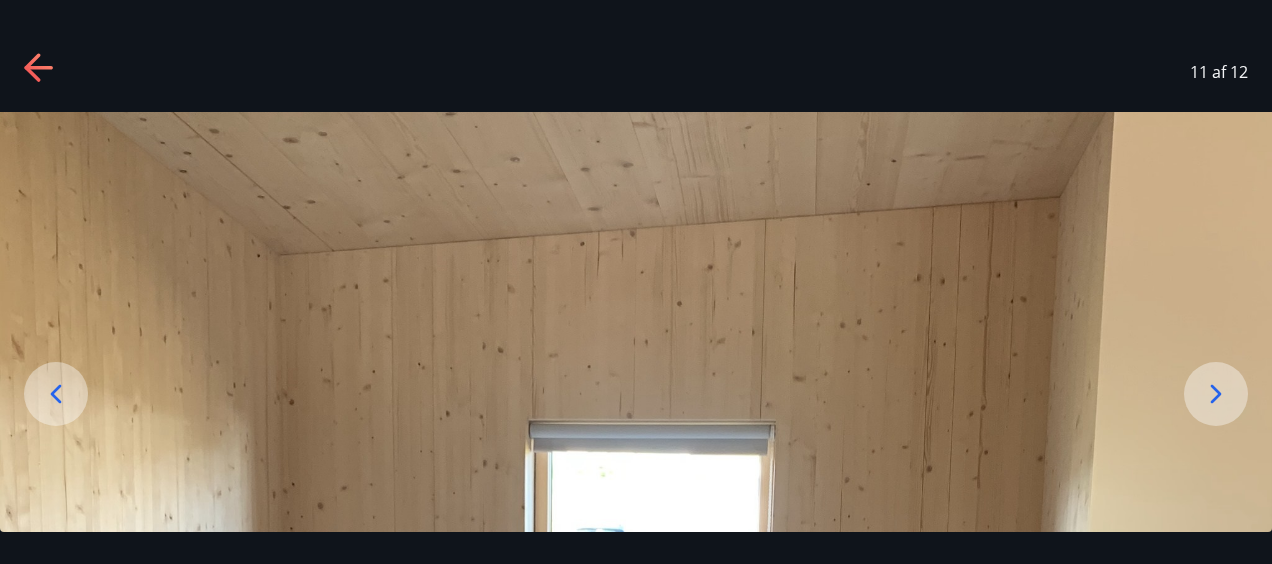 click 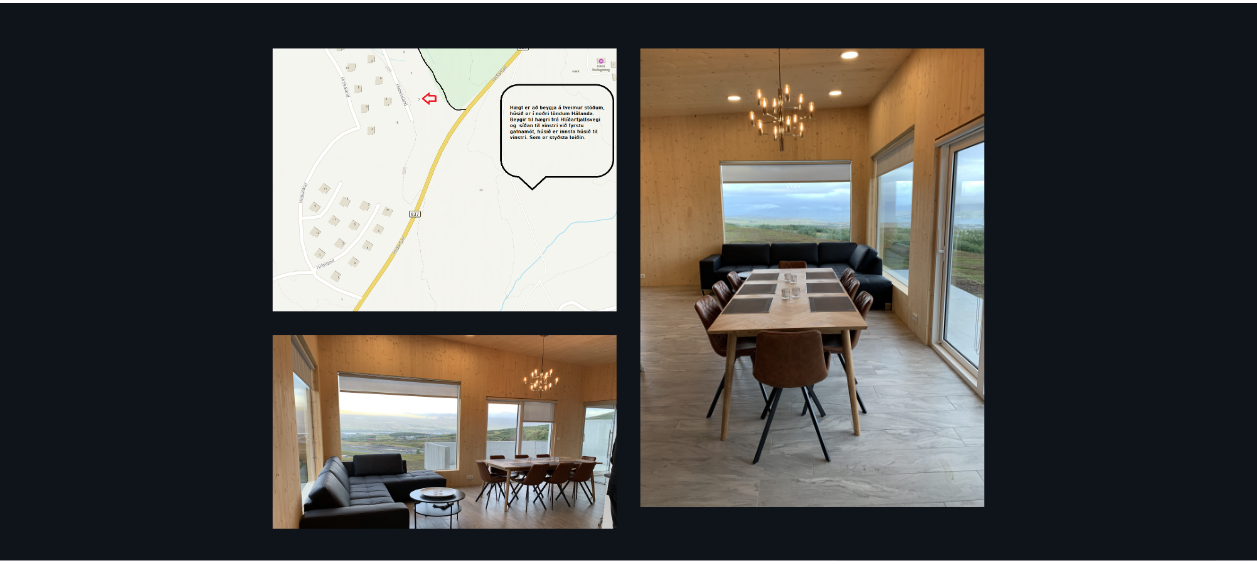 scroll, scrollTop: 0, scrollLeft: 0, axis: both 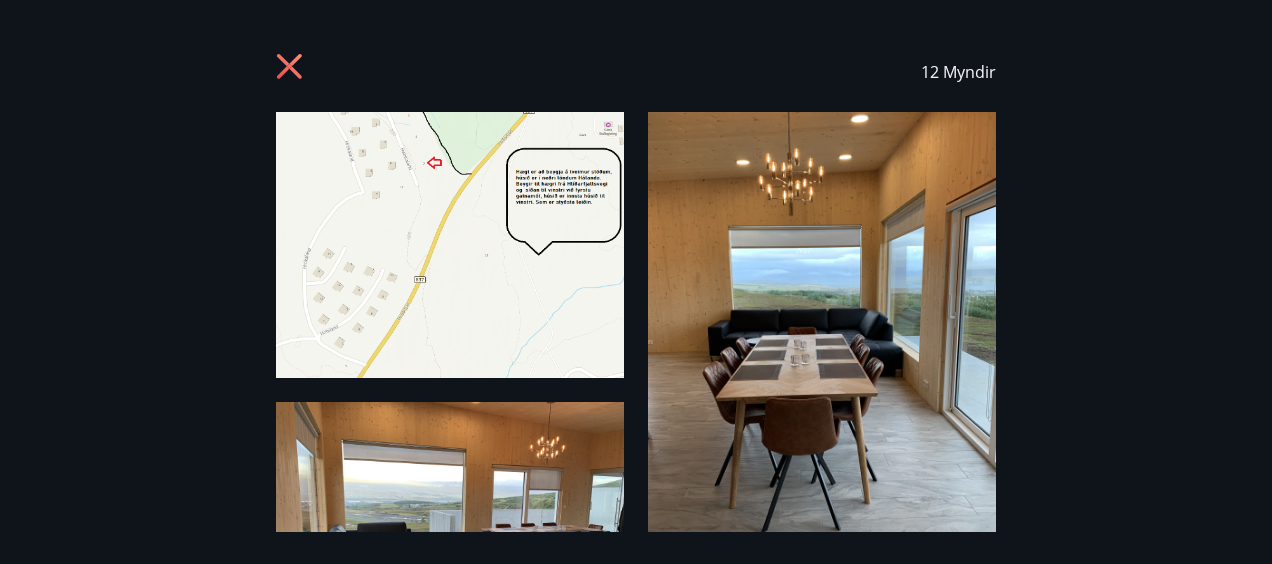 click 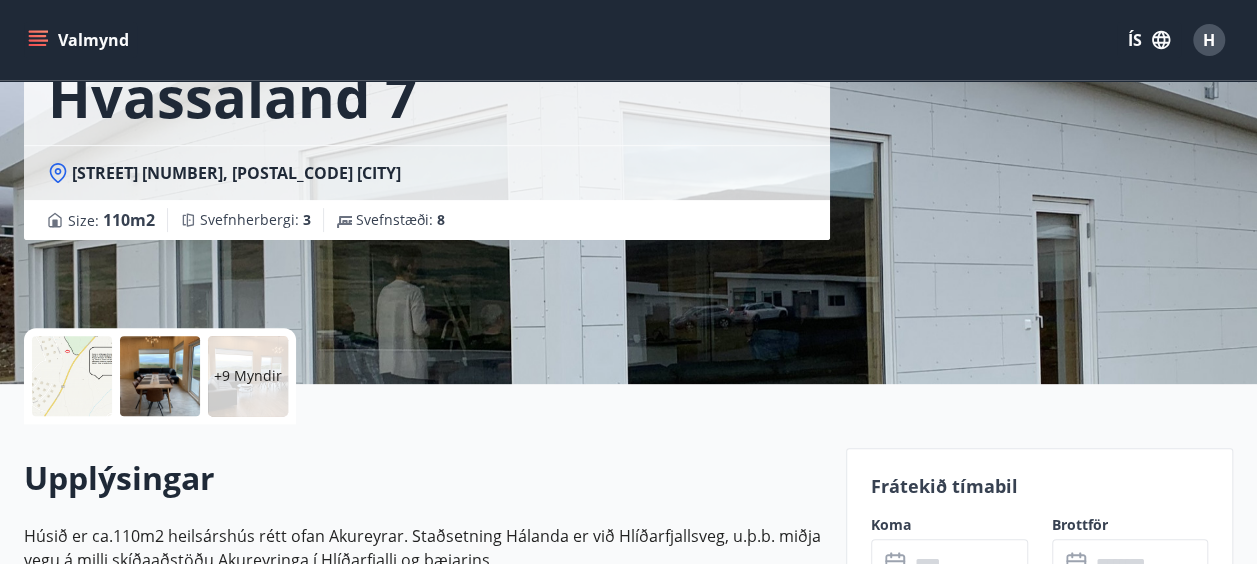 scroll, scrollTop: 0, scrollLeft: 0, axis: both 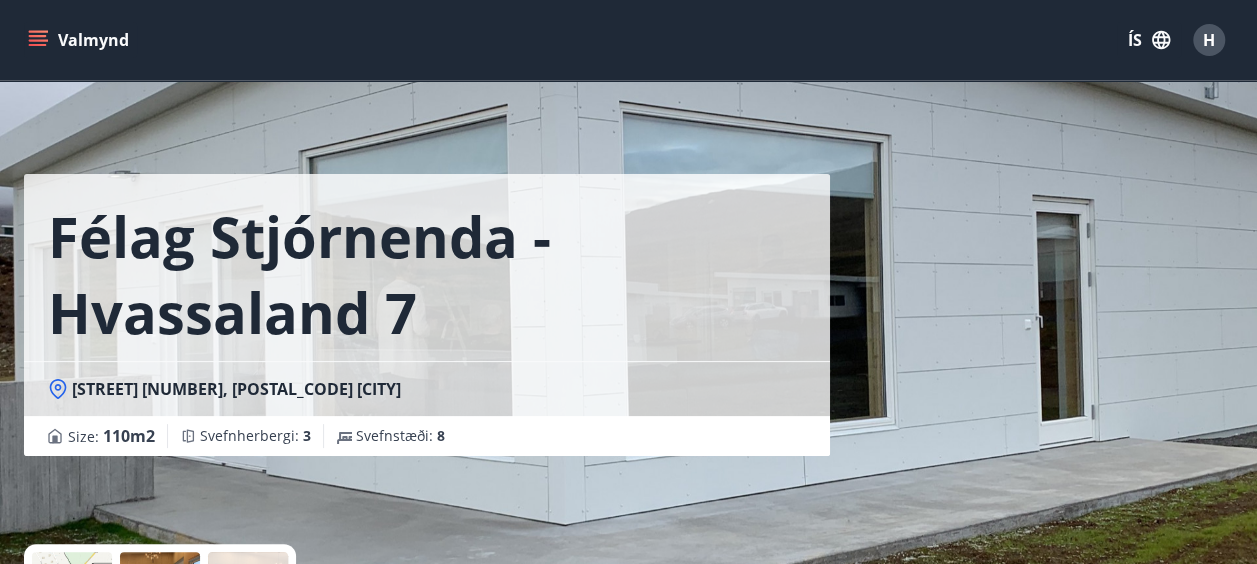 click on "Valmynd" at bounding box center [80, 40] 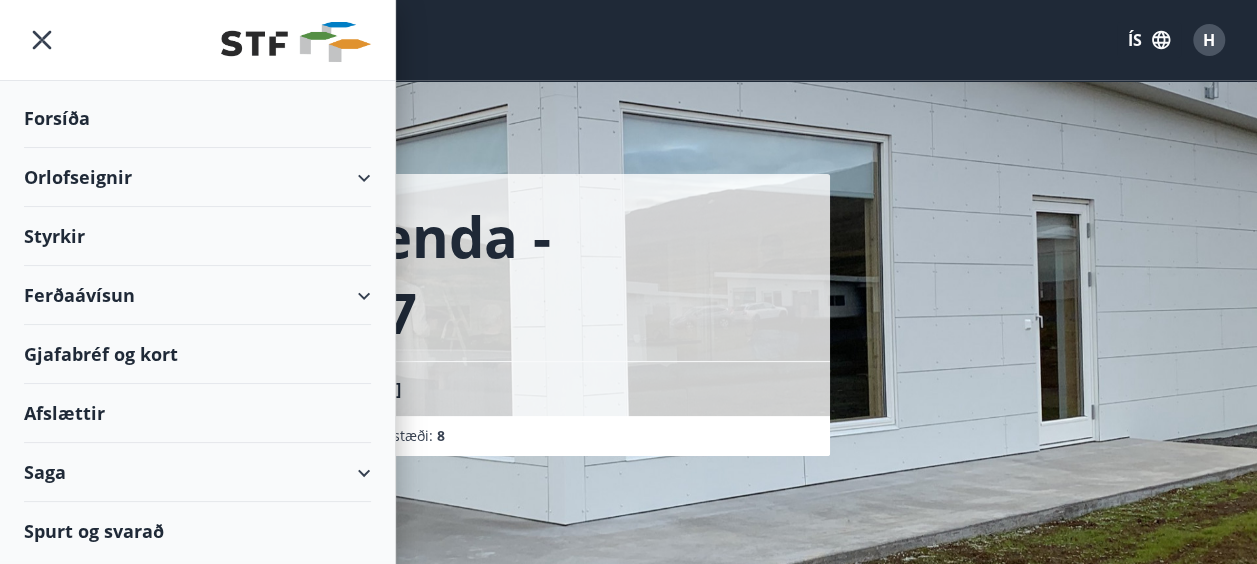 click on "Orlofseignir" at bounding box center [197, 177] 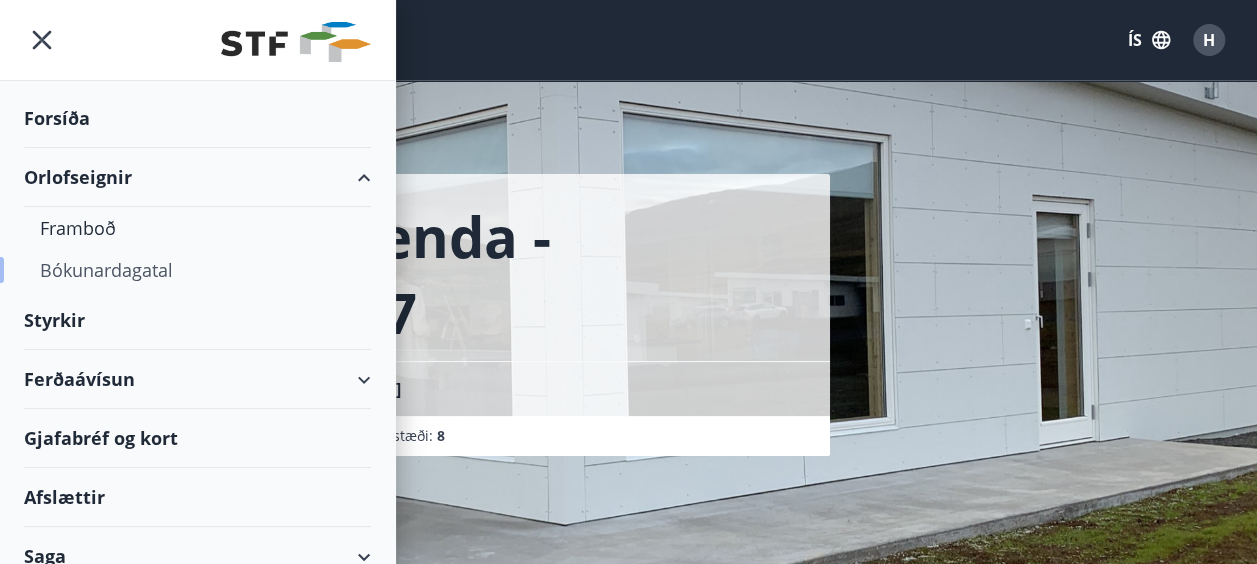 click on "Bókunardagatal" at bounding box center (197, 270) 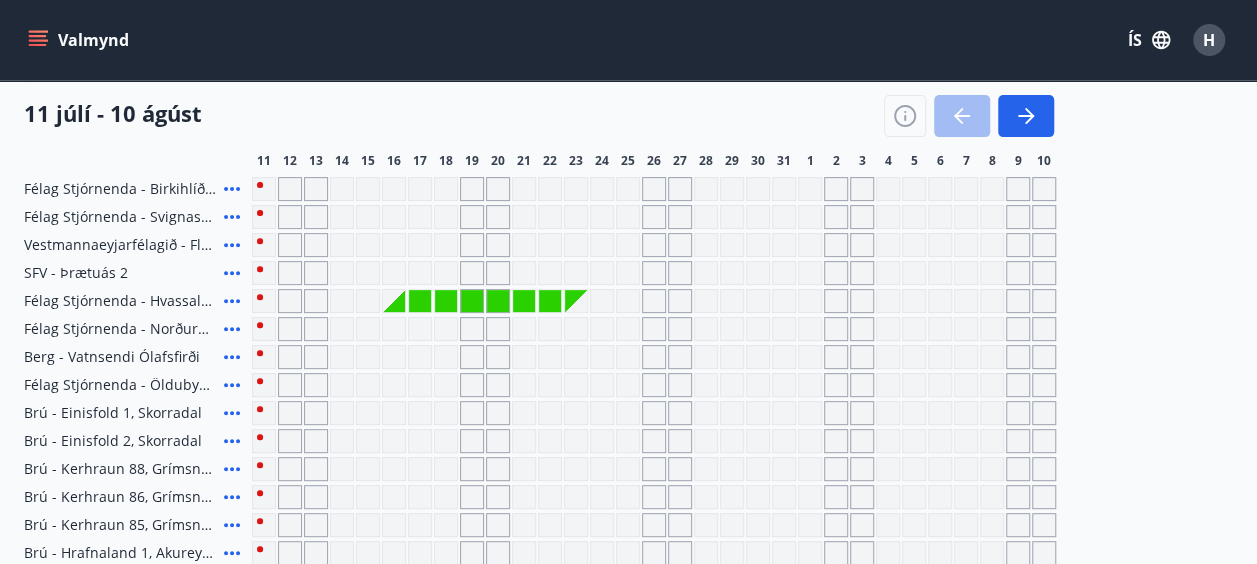 scroll, scrollTop: 81, scrollLeft: 0, axis: vertical 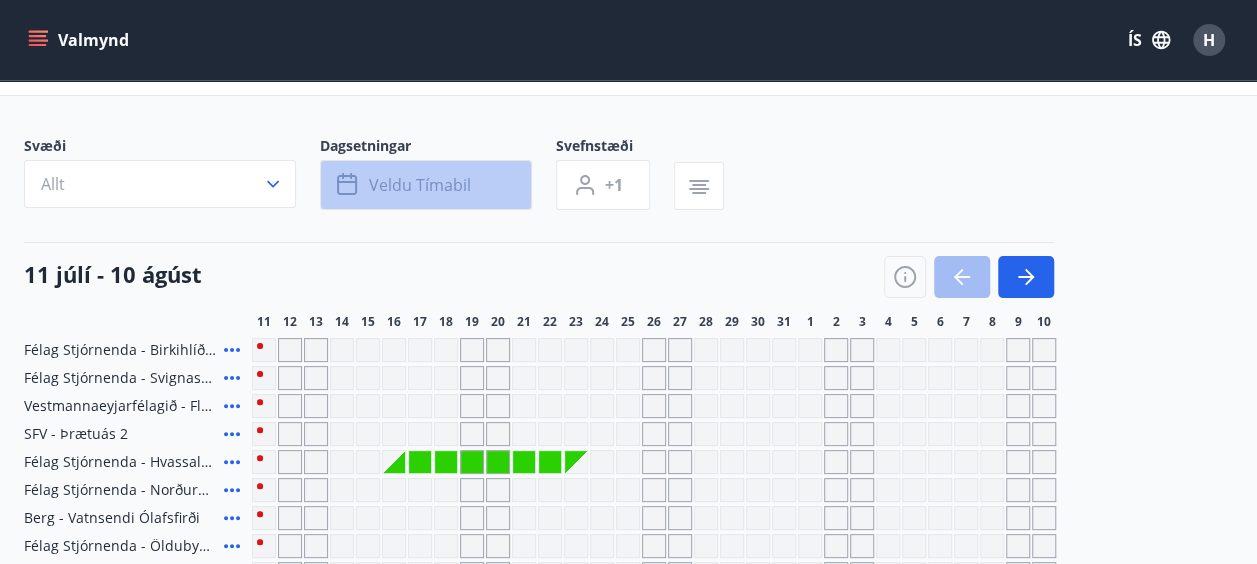 click on "Veldu tímabil" at bounding box center [420, 185] 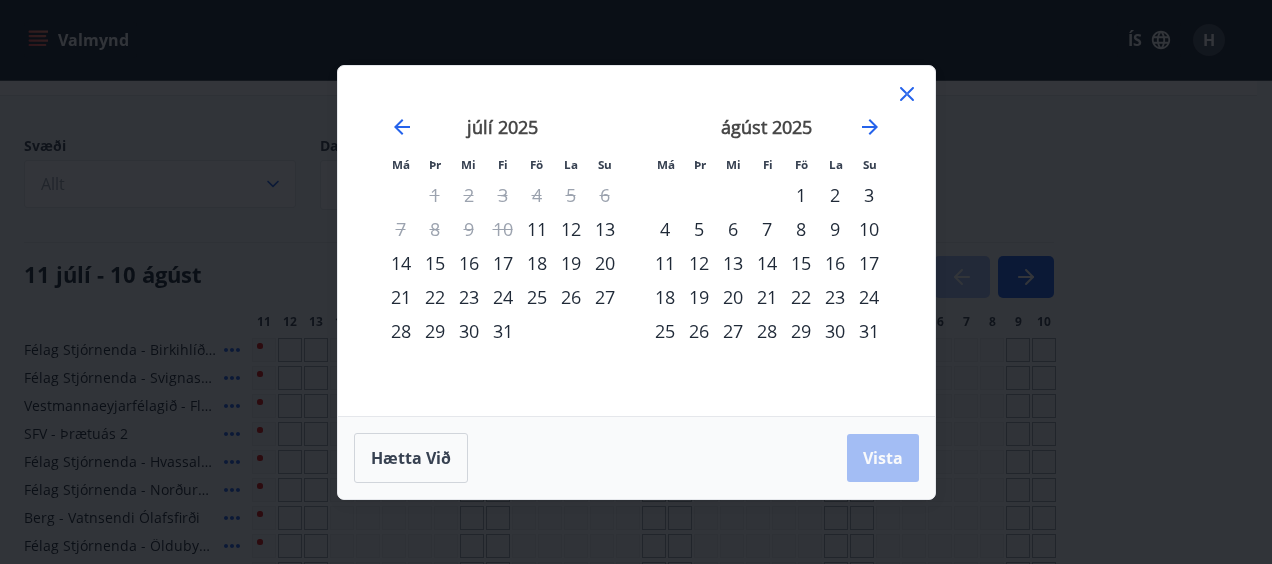 drag, startPoint x: 815, startPoint y: 197, endPoint x: 800, endPoint y: 197, distance: 15 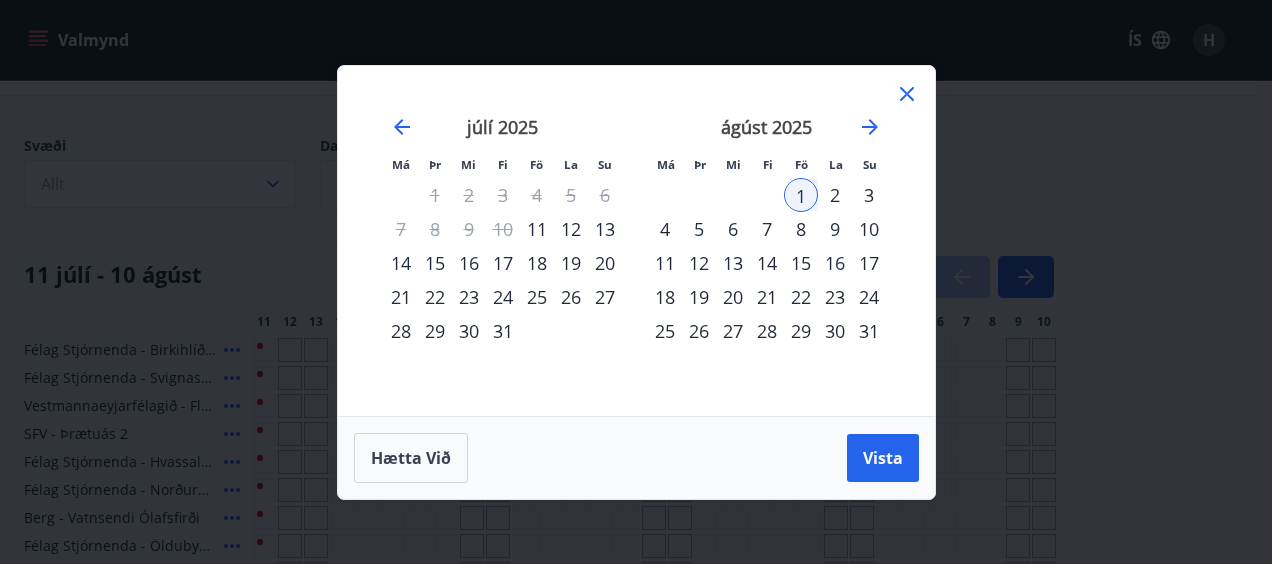 click on "4" at bounding box center [665, 229] 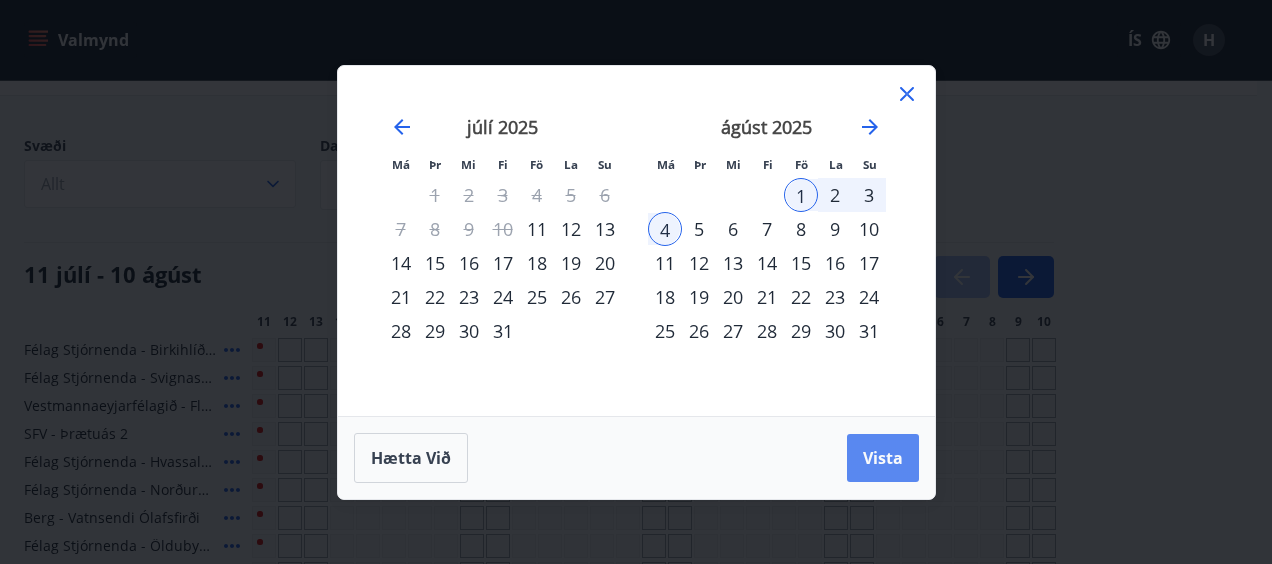 click on "Vista" at bounding box center [883, 458] 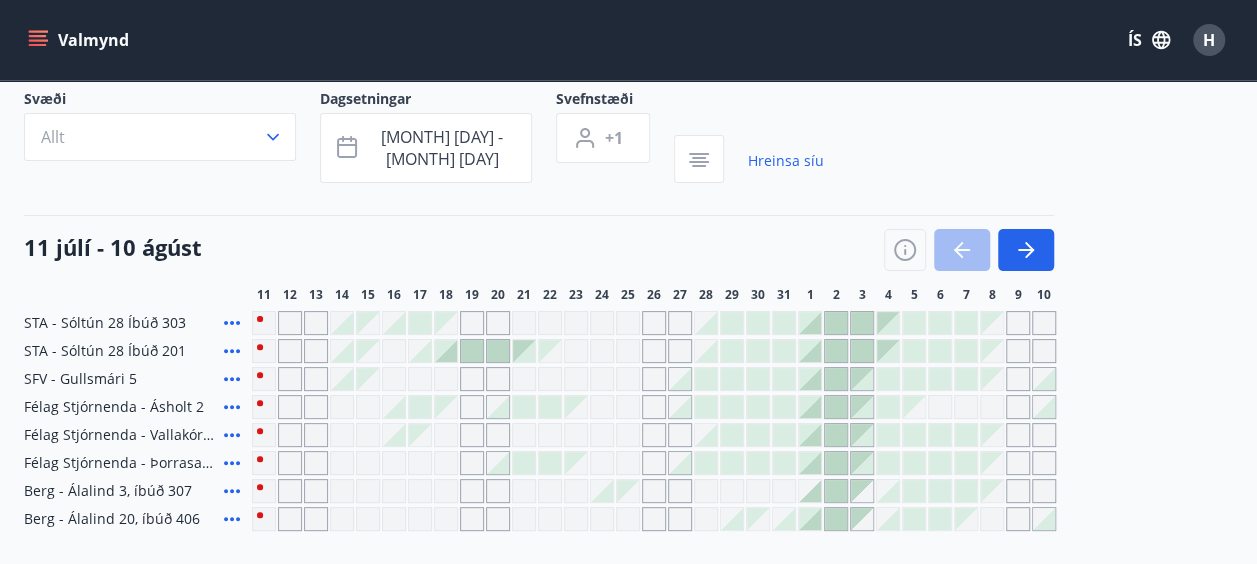 scroll, scrollTop: 21, scrollLeft: 0, axis: vertical 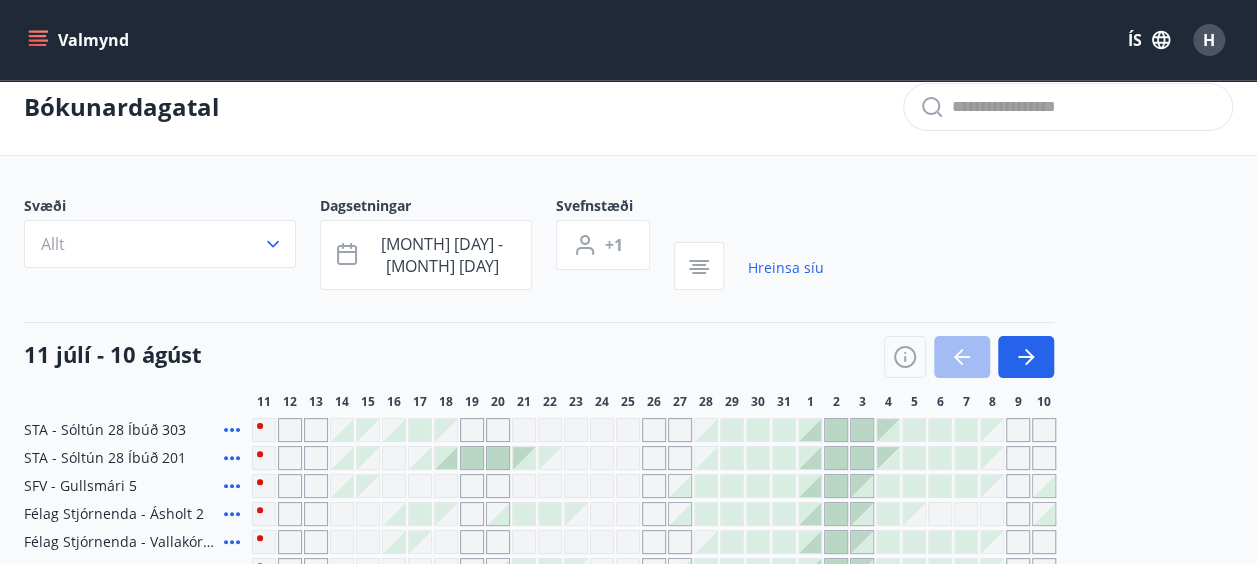 click 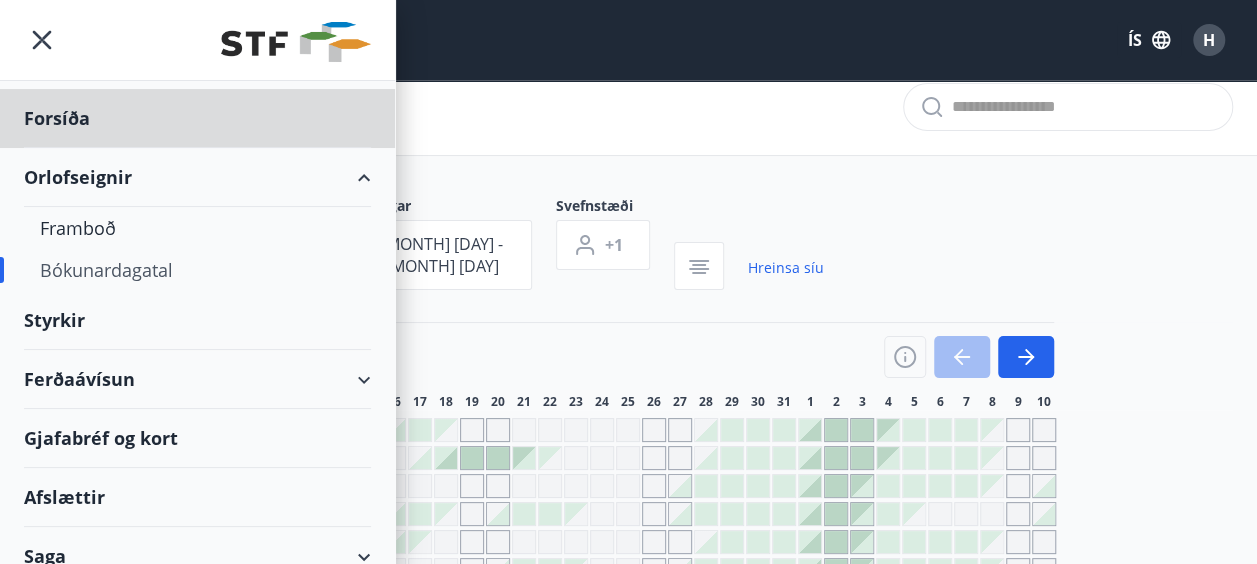 click on "Styrkir" at bounding box center (197, 118) 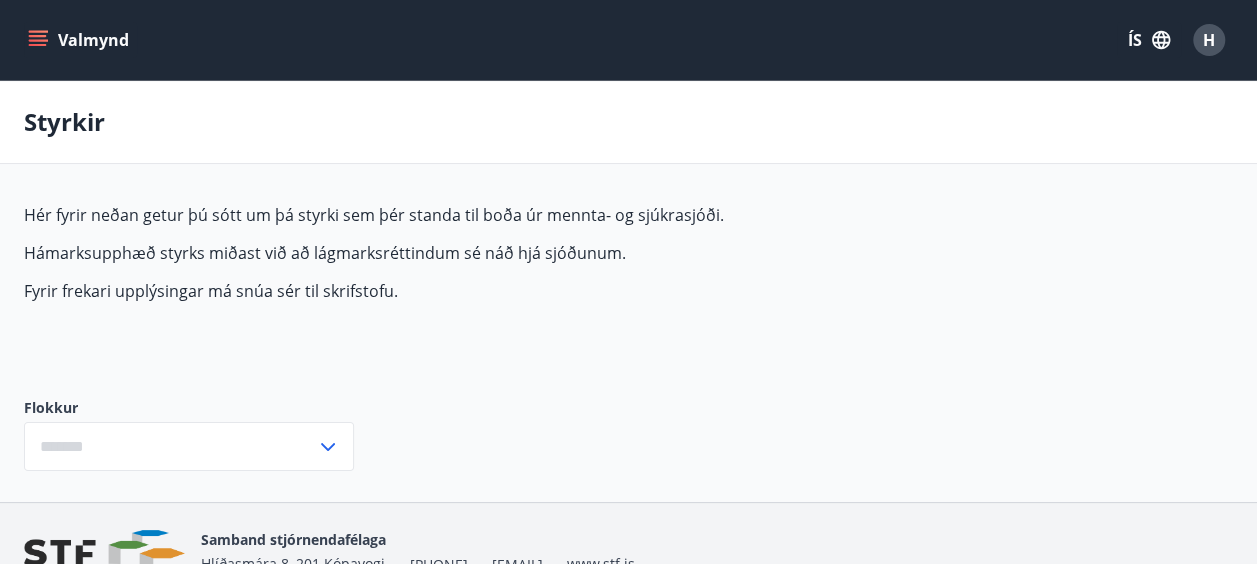 type on "***" 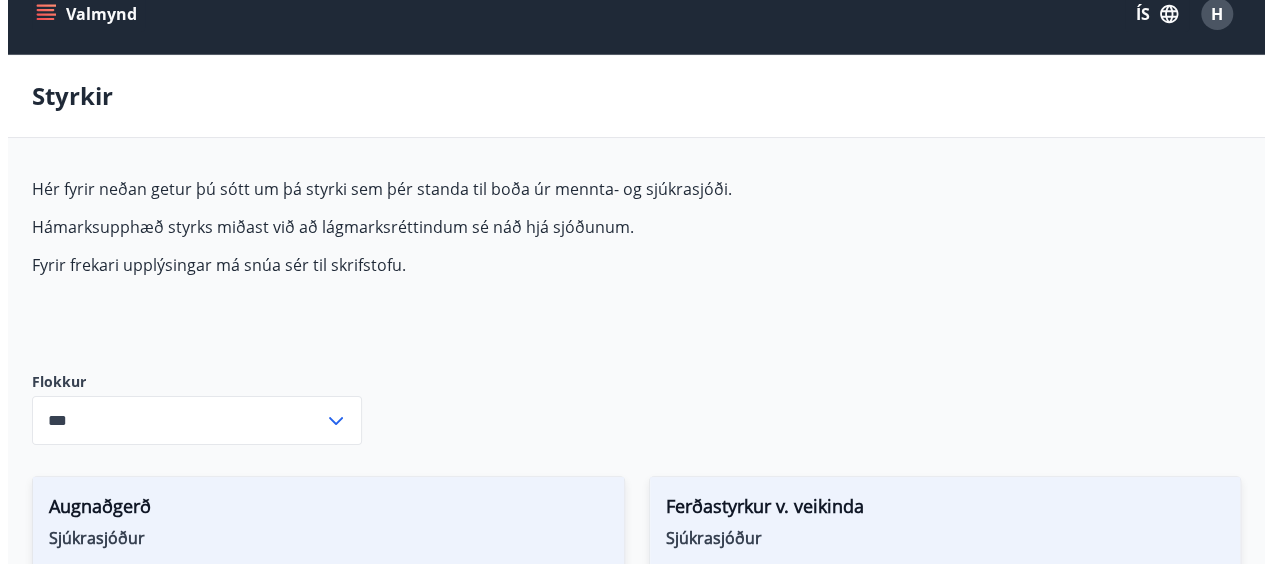 scroll, scrollTop: 0, scrollLeft: 0, axis: both 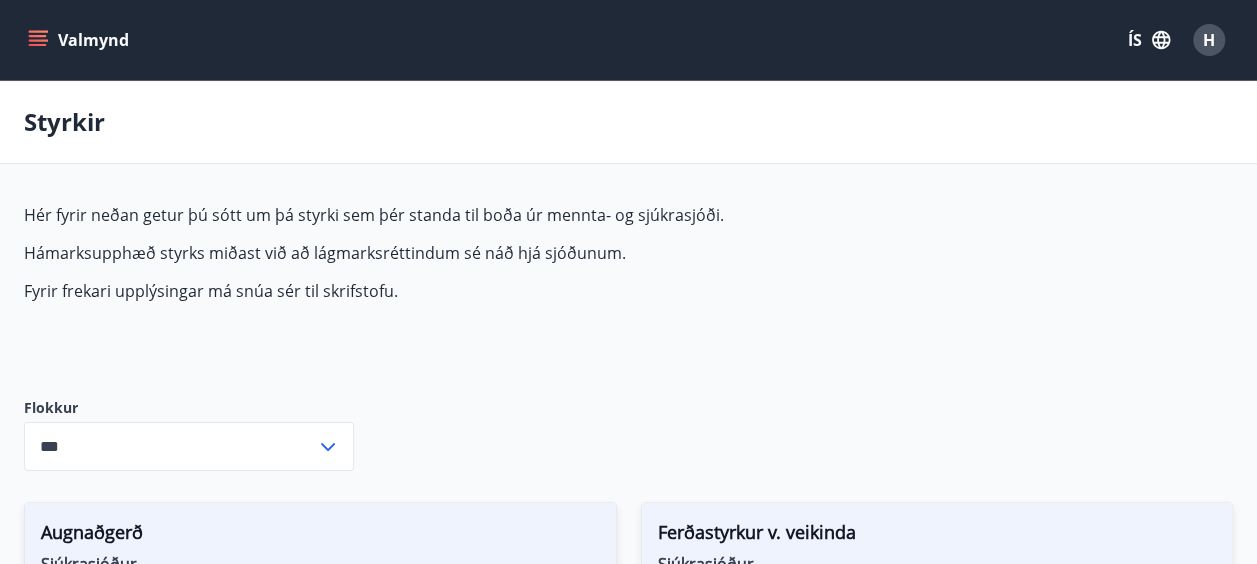 click on "H" at bounding box center [1209, 40] 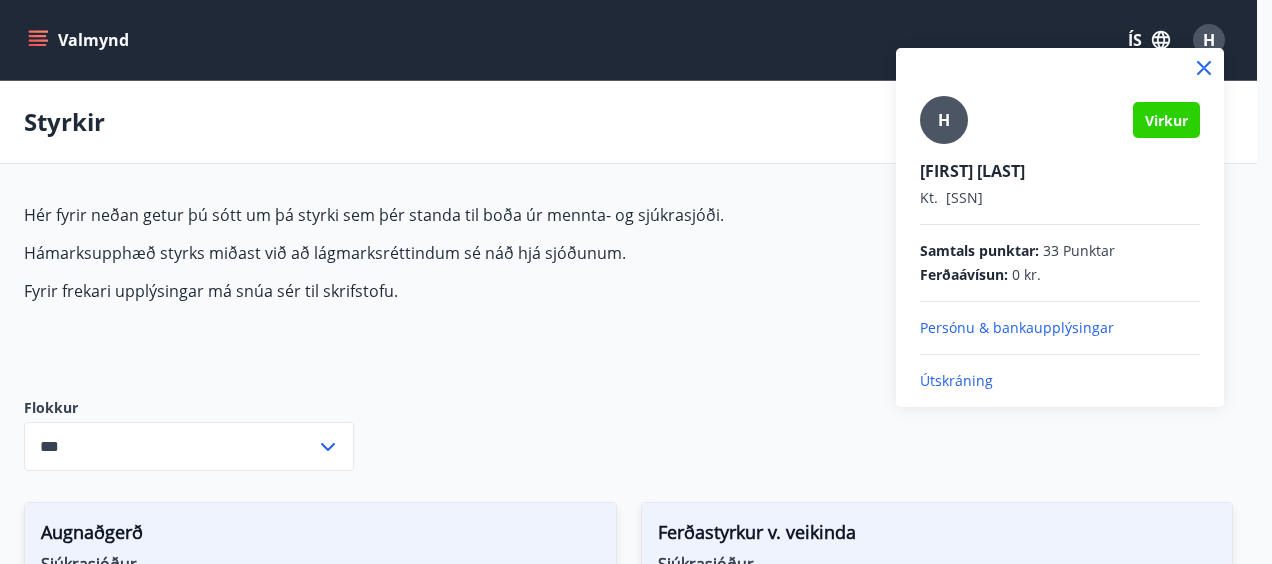 click on "Útskráning" at bounding box center [1060, 381] 